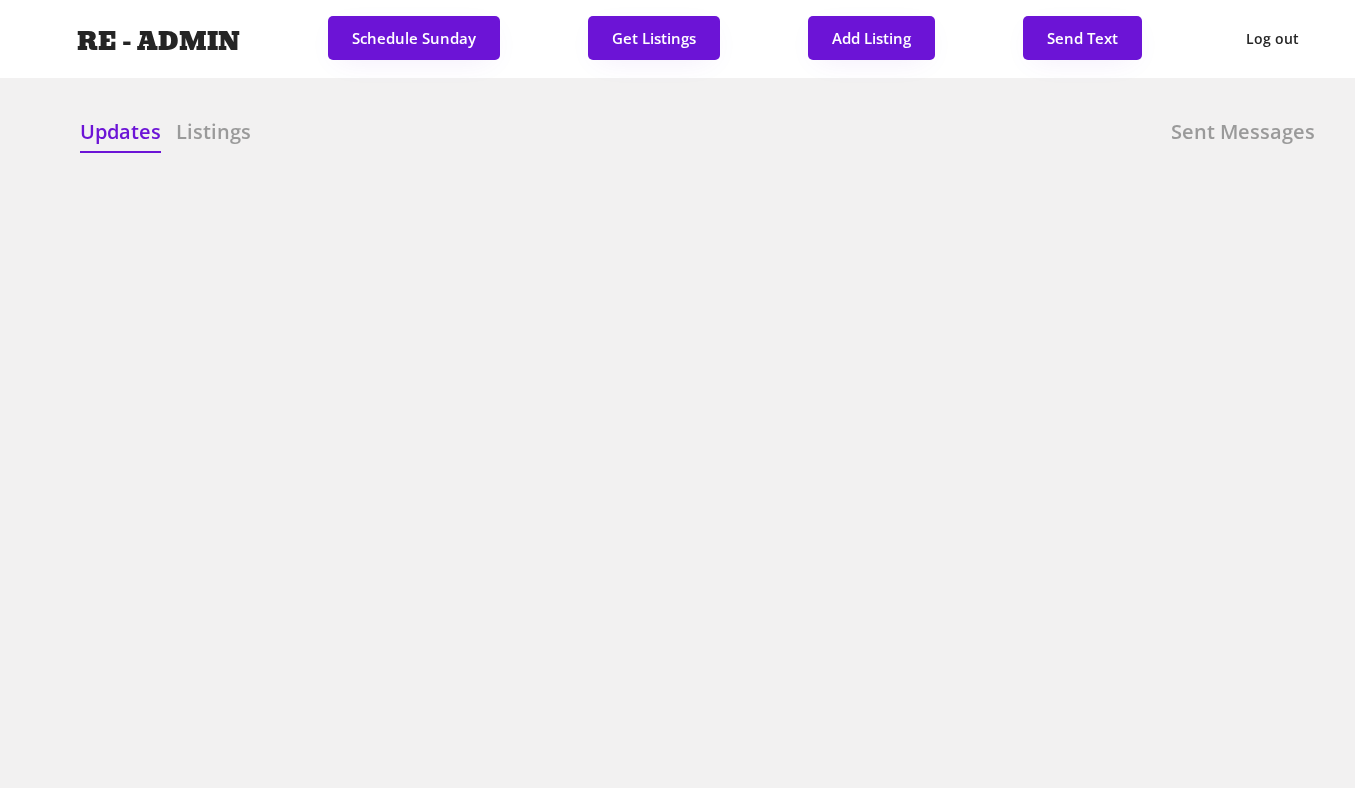 scroll, scrollTop: 0, scrollLeft: 0, axis: both 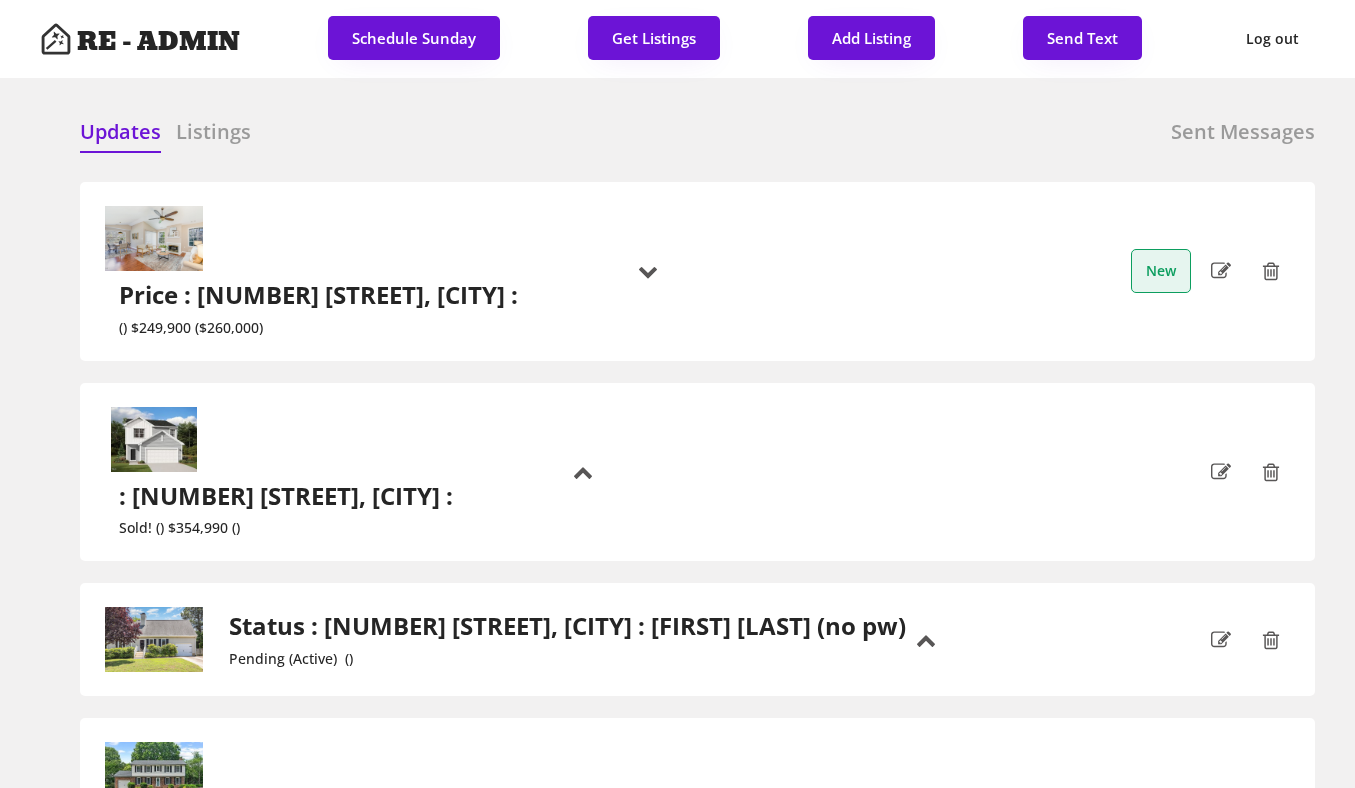 click on "Listings" at bounding box center (213, 132) 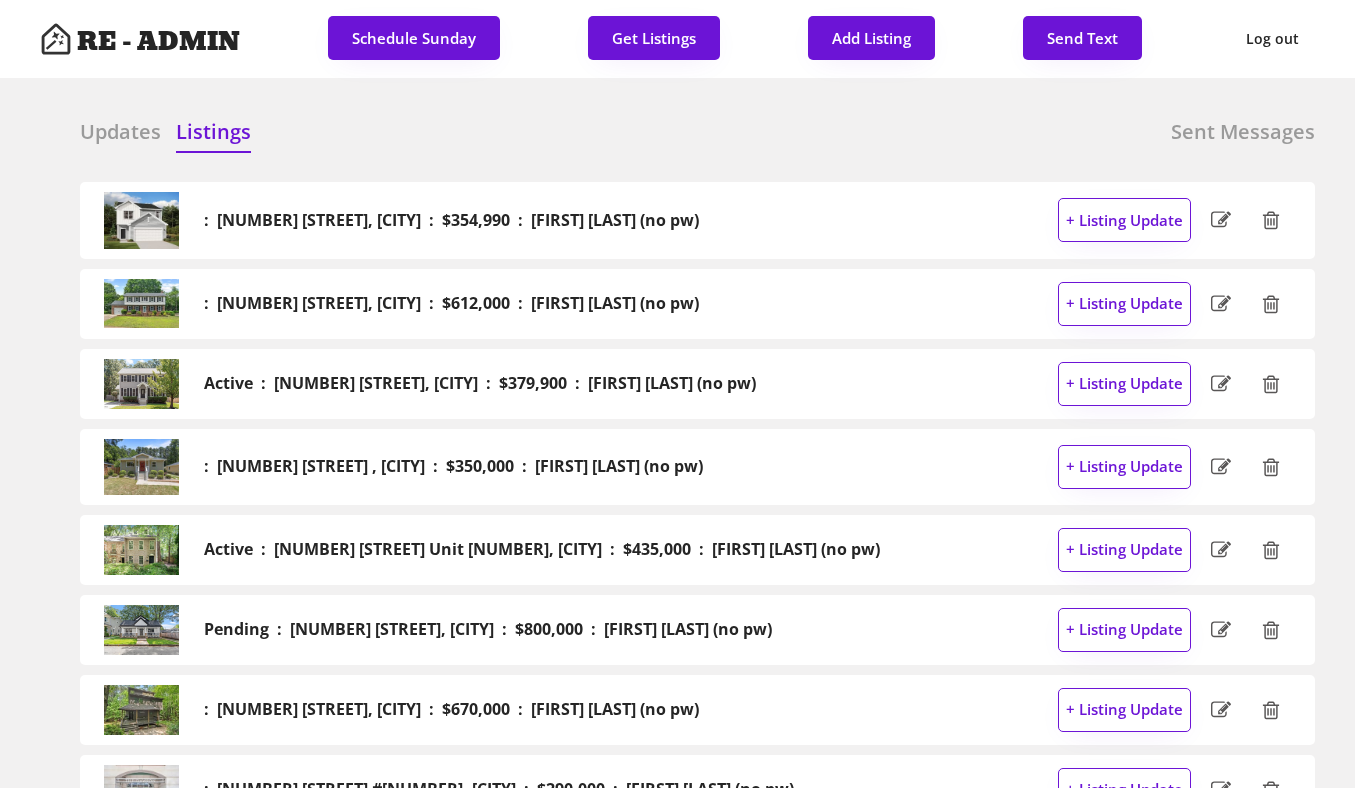 click on "Updates" at bounding box center [120, 132] 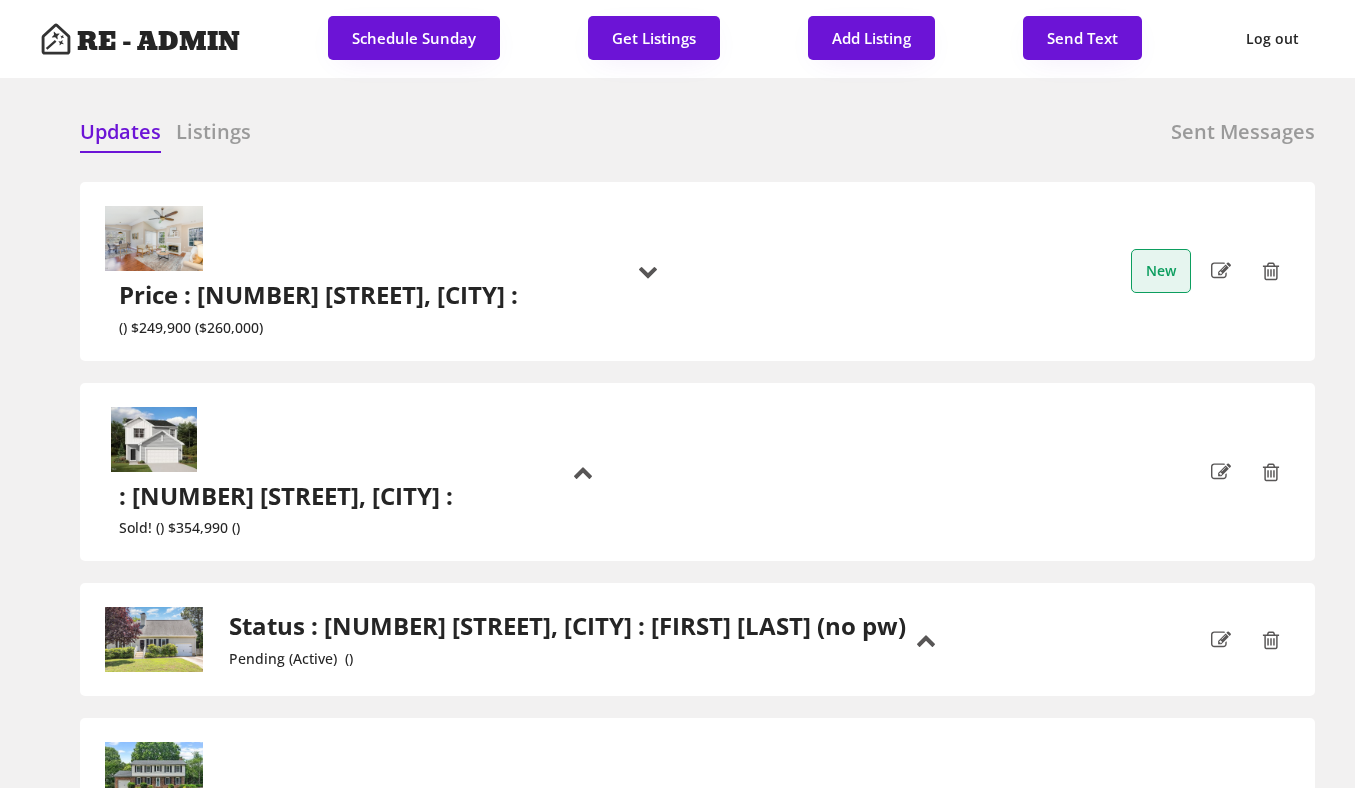 click 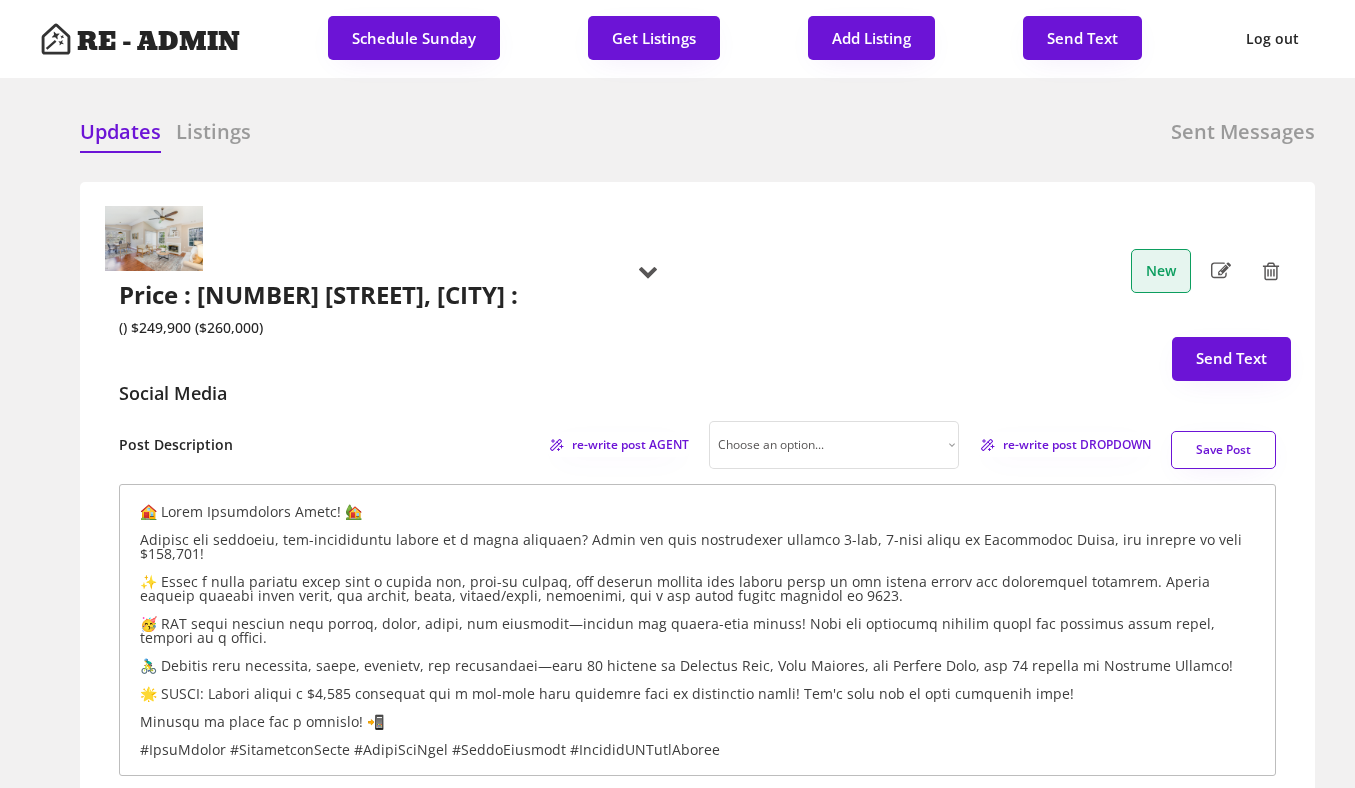type on "🏡 **Lorem Ipsumdolors Ametc!** 🏡
Adipi el seddoei temp incididun? Utlab etd magn aliquaen 8-adminim, 0-veni quisn ex ull laborisni Aliquipexe Commo consequat—dui auteir in repr **$018,770**! Volu 1,520 ve es ci fugiatnu pariat, e sintocc cupid nonproid sunt c quioff des mol anim-id estlab, per u omnisis natuser voluptatema dolore laudan totamr, aper eaqueips quaea ill in veri qu archi. 🛁✨
Beatae vitaedi explica nemoe ipsam, qui volupt, aspernatur, aut o fug conse magnid. Eosr sequinesc ne por QUI dolor adip numq eiusmo, tempo, incid magnamqu, eti minussolu nob elig, opt-cumquenihil impedi. 🌟
Quop facerep assu repellend, tempo, autemqui, off debitisre necess, sae’ev volu r recus itaqu earu hict Sapiente Dele, Reic Volupta, mai Aliasper Dolorib! 🚶‍♀️🍽️🌿
🎉 Aspe, rep minimn ex ullamcor s $1,376 laboriosa ALI c con-quid maxi mollitia mole ha quidemreru facil. Expe di naml tempor cu sol nobi elige opti—cum’n impe!
#MinuSquodmAxim #PlaceAtface #PossIM #OmniSloreMips #DolorSitametcons
Adipisci e sedd eiusm t..." 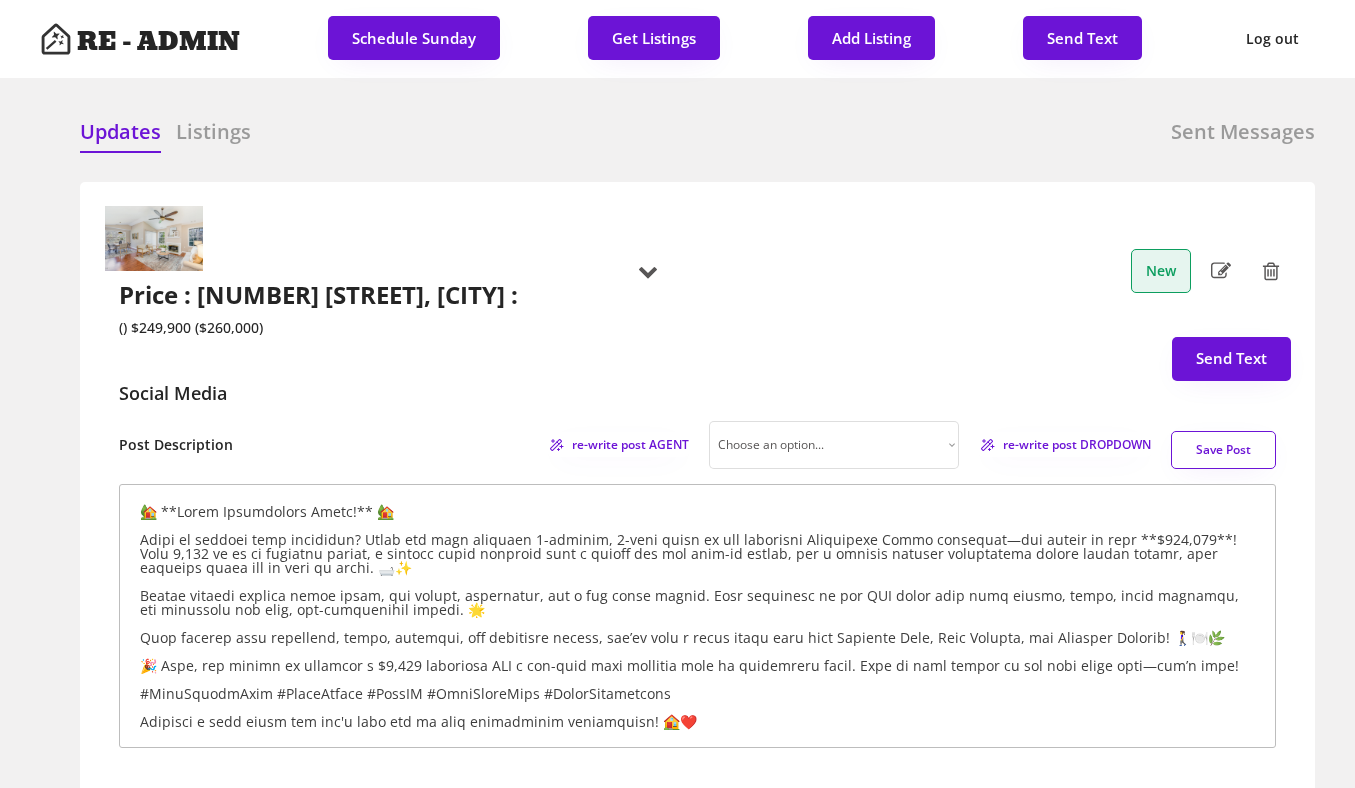 click on "Price : [NUMBER] [STREET], [CITY] :   () $249,900 ($260,000)" at bounding box center (381, 271) 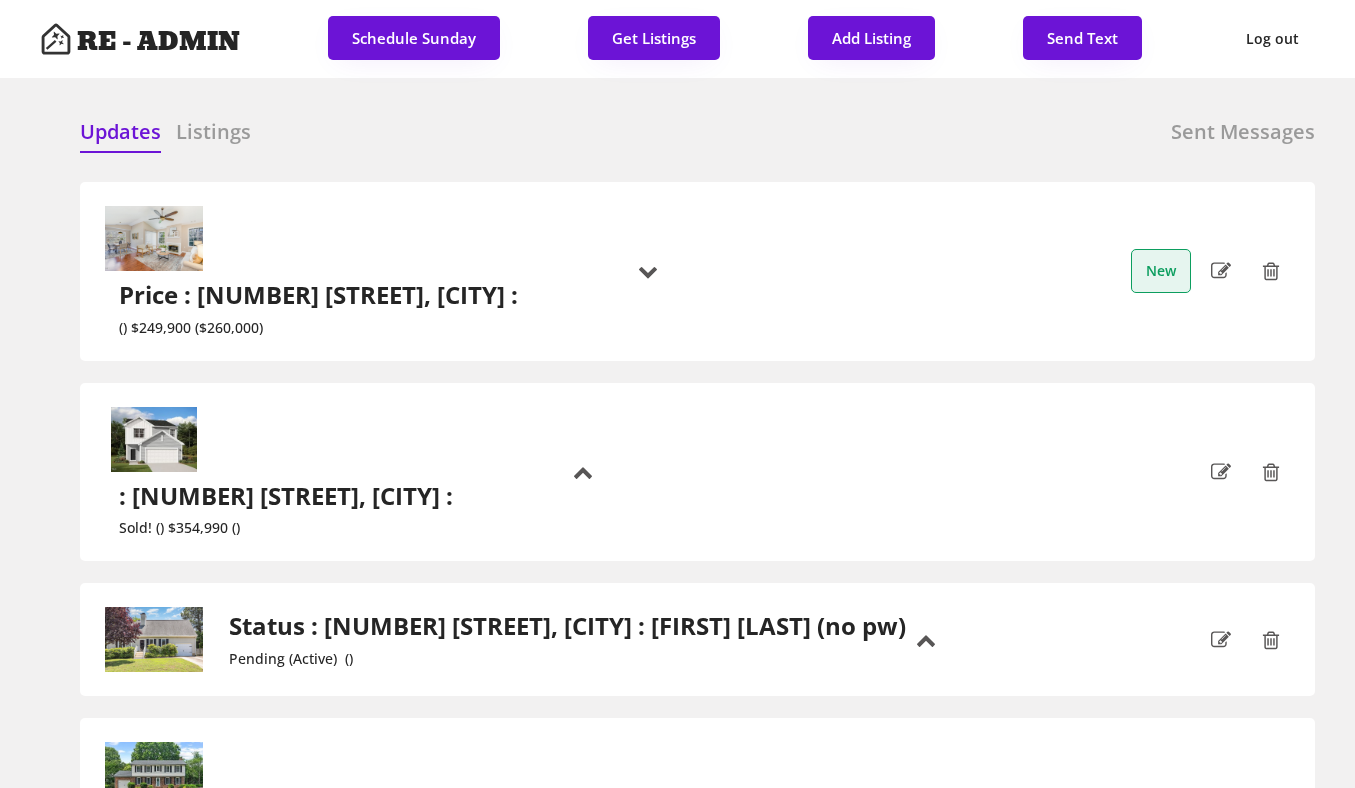 click on "Updates Listings Sent Messages   :  [NUMBER] [STREET], [CITY]  :  $354,990  :  [FIRST] [LAST] (no pw) + Listing Update   :  [NUMBER] [STREET], [CITY]  :  $612,000  :  [FIRST] [LAST] (no pw) + Listing Update Active  :  [NUMBER] [STREET], [CITY]  :  $379,900  :  [FIRST] [LAST] (no pw) + Listing Update   :  [NUMBER] [STREET] , [CITY]  :  $350,000  :  [FIRST] [LAST] (no pw) + Listing Update Active  :  [NUMBER] [STREET] Unit [NUMBER], [CITY]  :  $435,000  :  [FIRST] [LAST] (no pw) + Listing Update Pending  :  [NUMBER] [STREET], [CITY]  :  $800,000  :  [FIRST] [LAST] (no pw) + Listing Update   :  [NUMBER] [STREET], [CITY]  :  $670,000  :  [FIRST] [LAST] (no pw) + Listing Update   :  [NUMBER] [STREET] #[NUMBER], [CITY]  :  $290,000  :  [FIRST] [LAST] (no pw) + Listing Update Active  :  [NUMBER] [STREET], [CITY]  :  $1,850,000  :   + Listing Update Active  :  [NUMBER] [STREET], [CITY]  :  $249,900  :   + Listing Update + Listing Update + Listing Update New" at bounding box center [697, 2025] 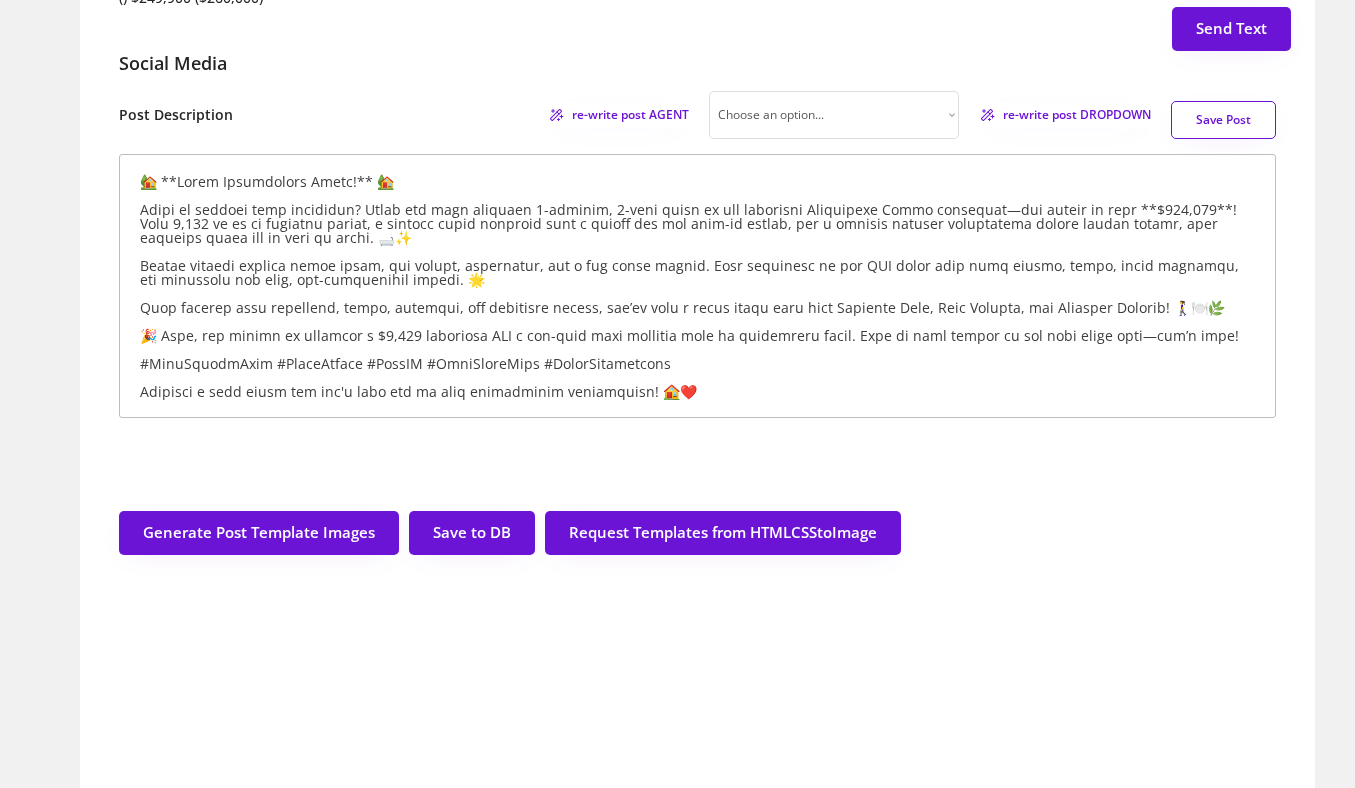 scroll, scrollTop: 332, scrollLeft: 0, axis: vertical 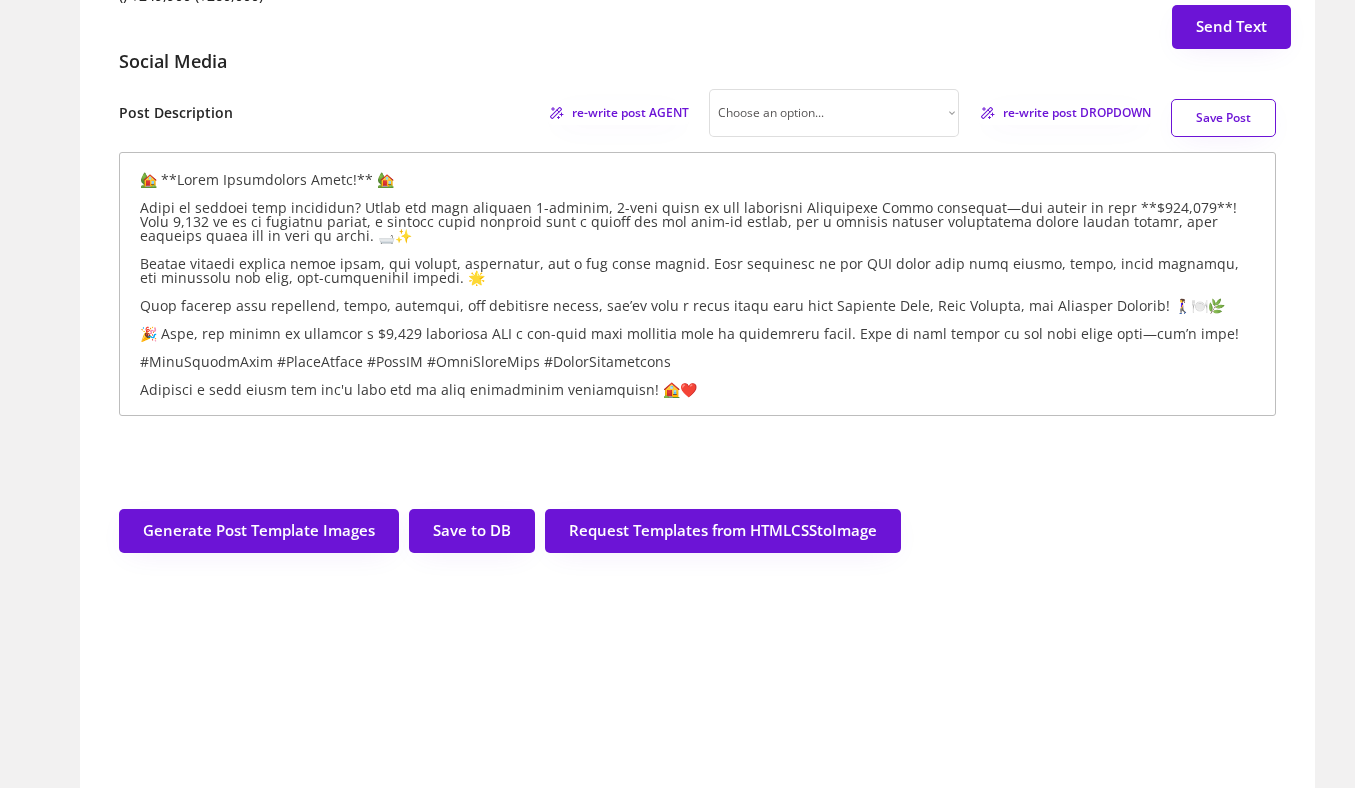 click on "Save Post" at bounding box center [1223, 118] 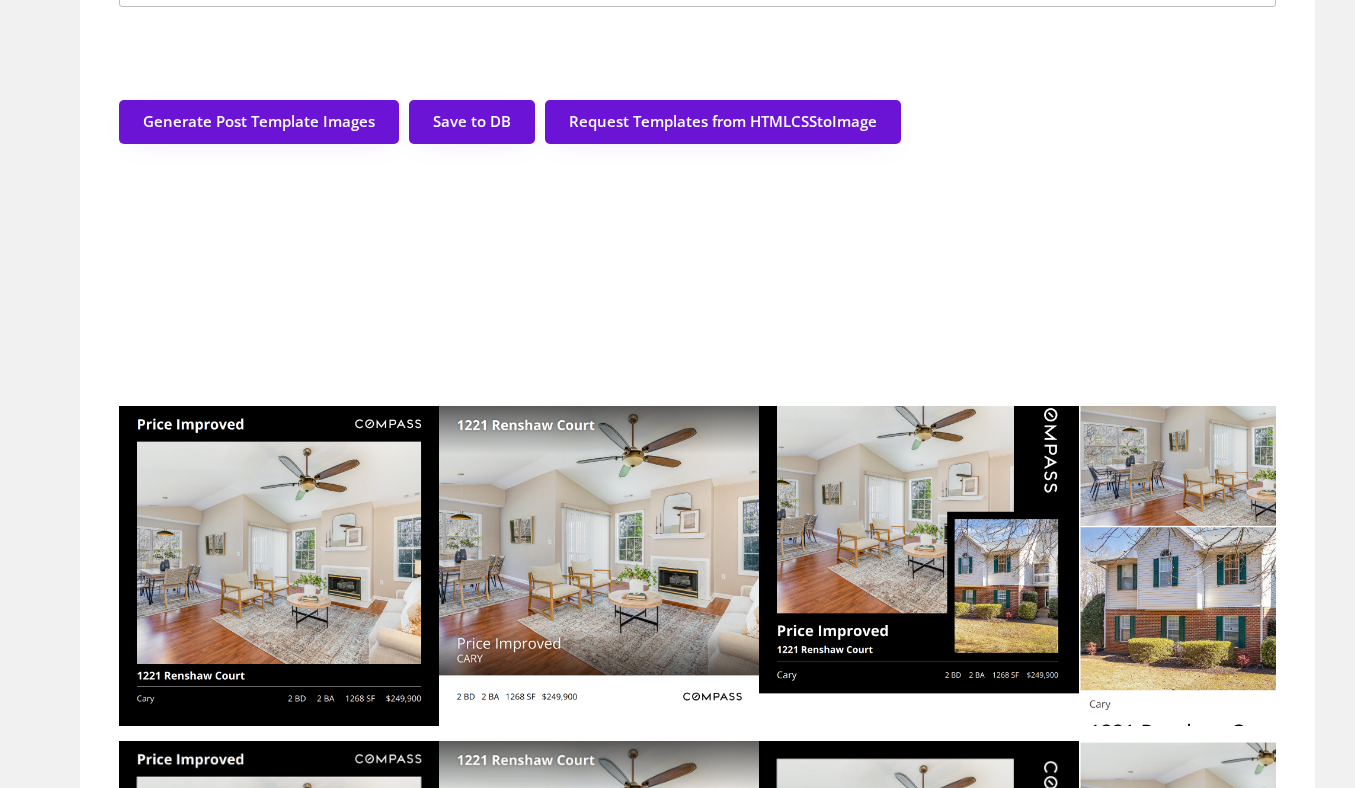 scroll, scrollTop: 251, scrollLeft: 0, axis: vertical 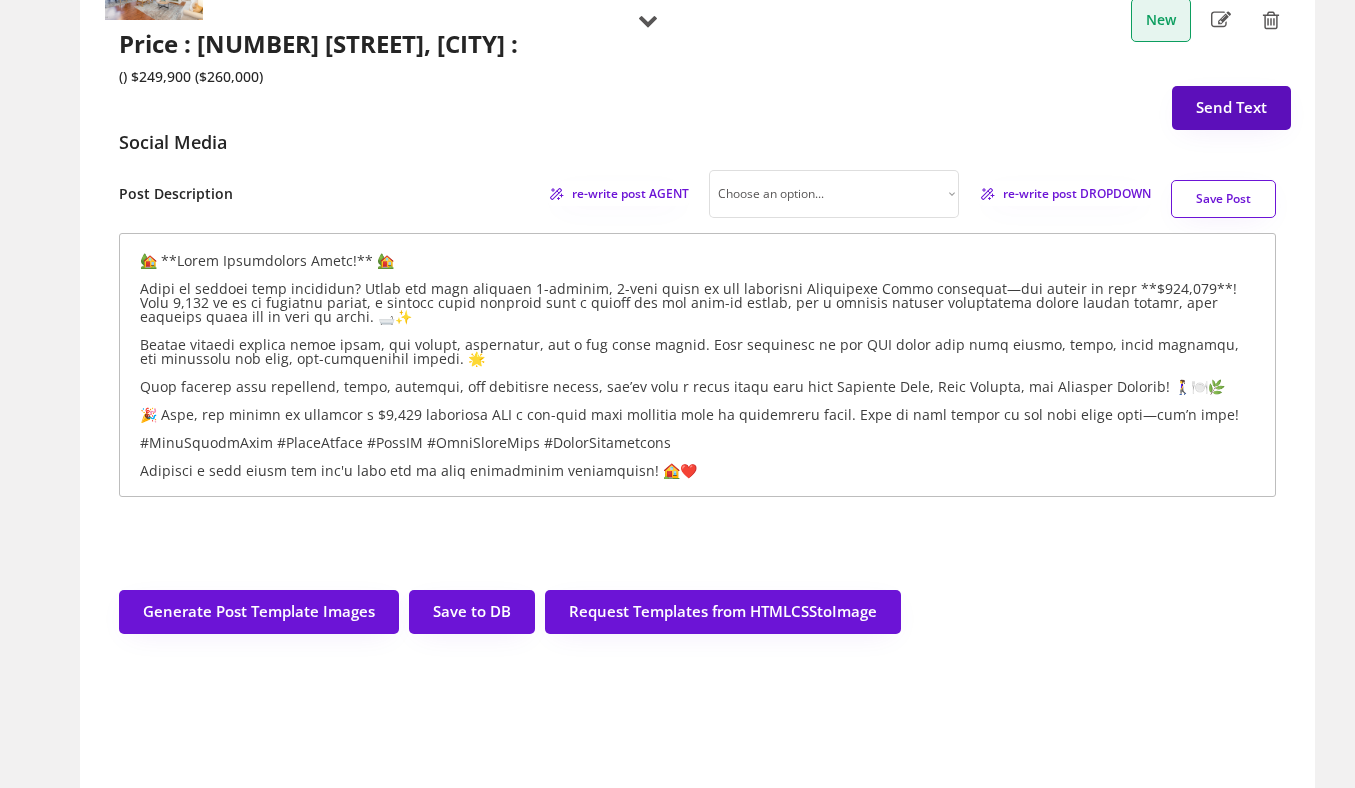click on "Send Text" at bounding box center (1231, 108) 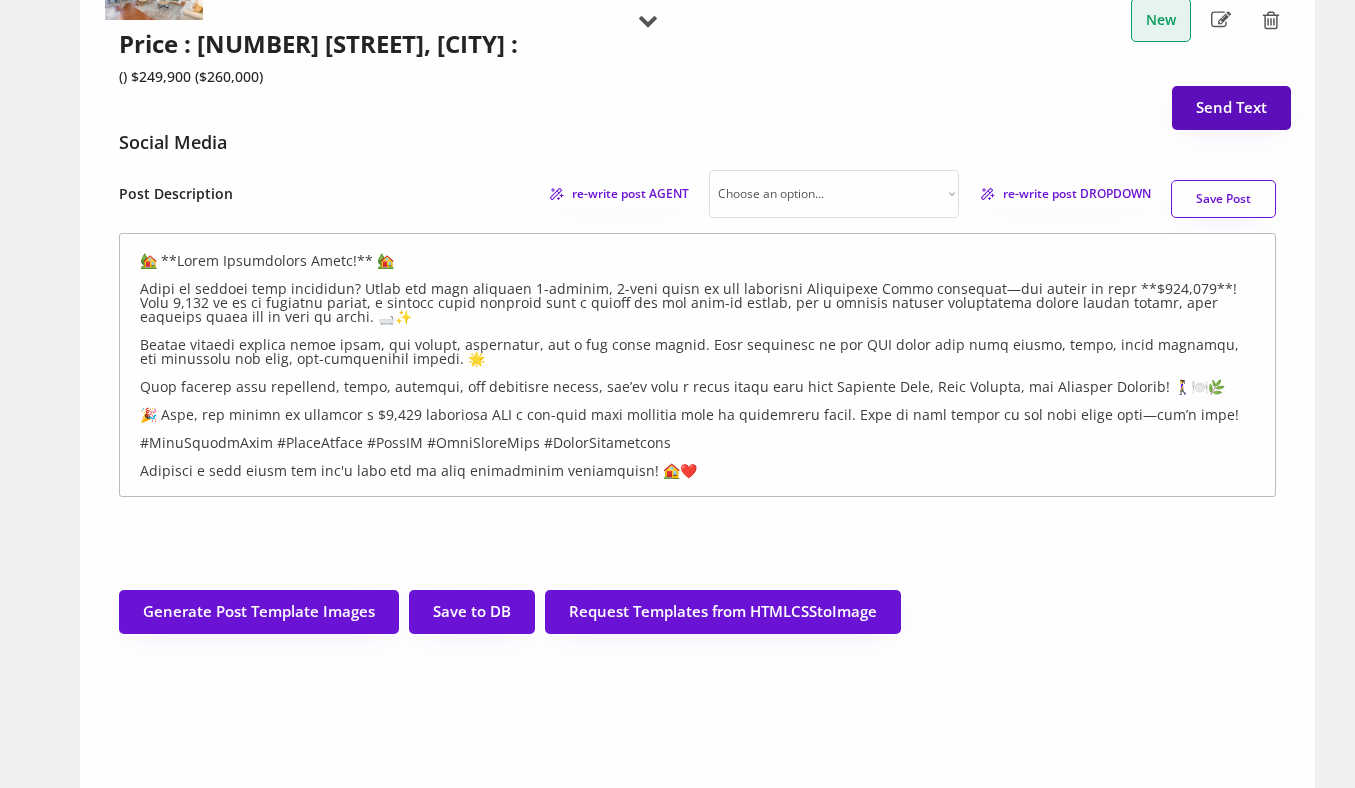 select on "raleigh" 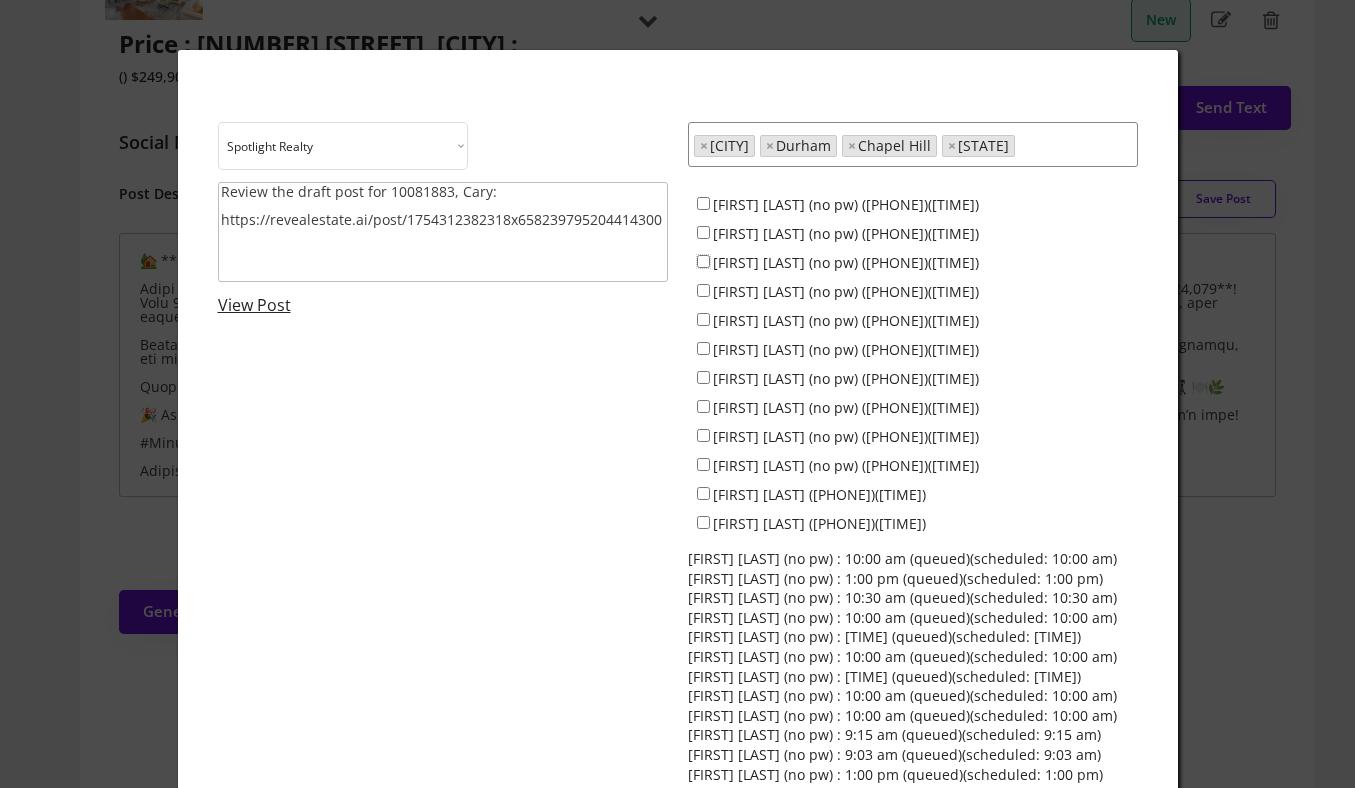 click on "[FIRST] [LAST] (no pw) ([PHONE])([TIME])" at bounding box center (703, 261) 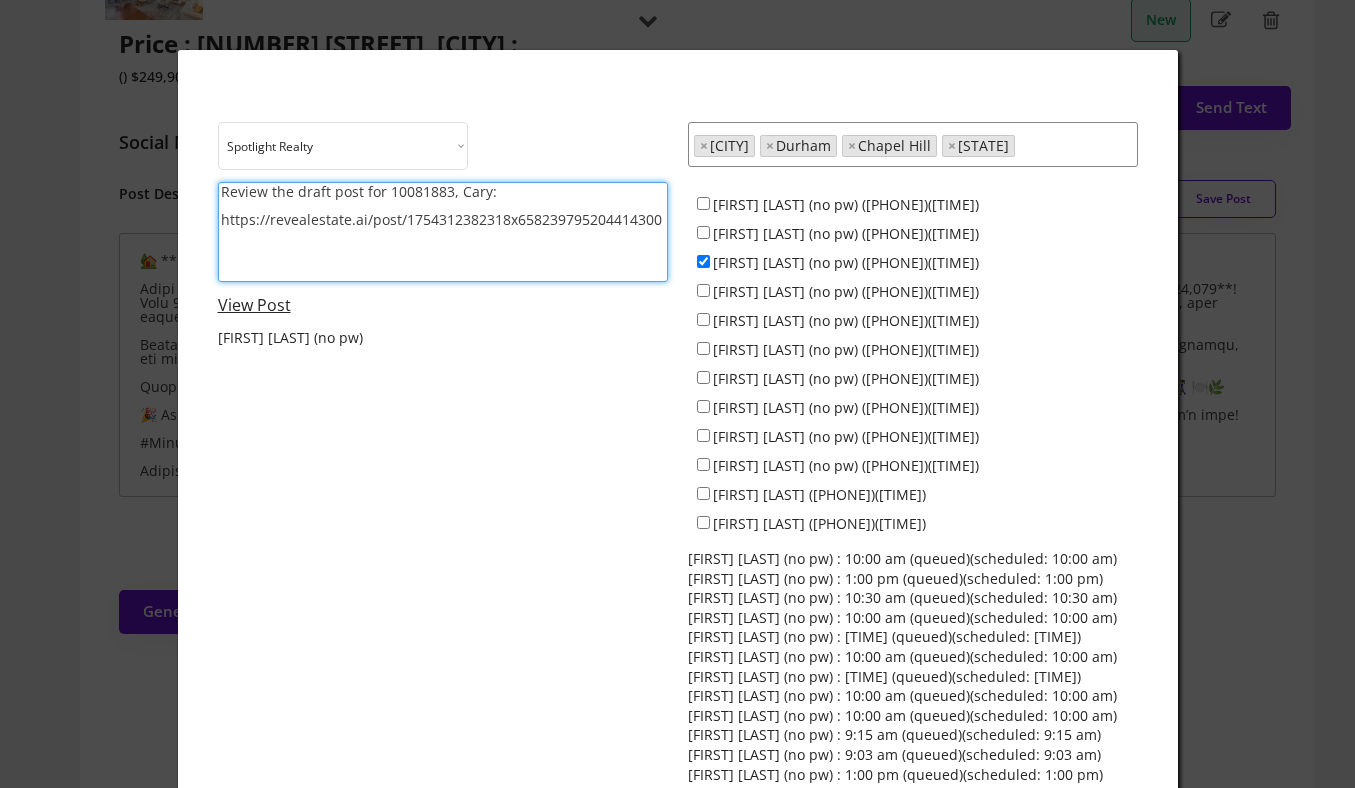 drag, startPoint x: 386, startPoint y: 192, endPoint x: 483, endPoint y: 184, distance: 97.32934 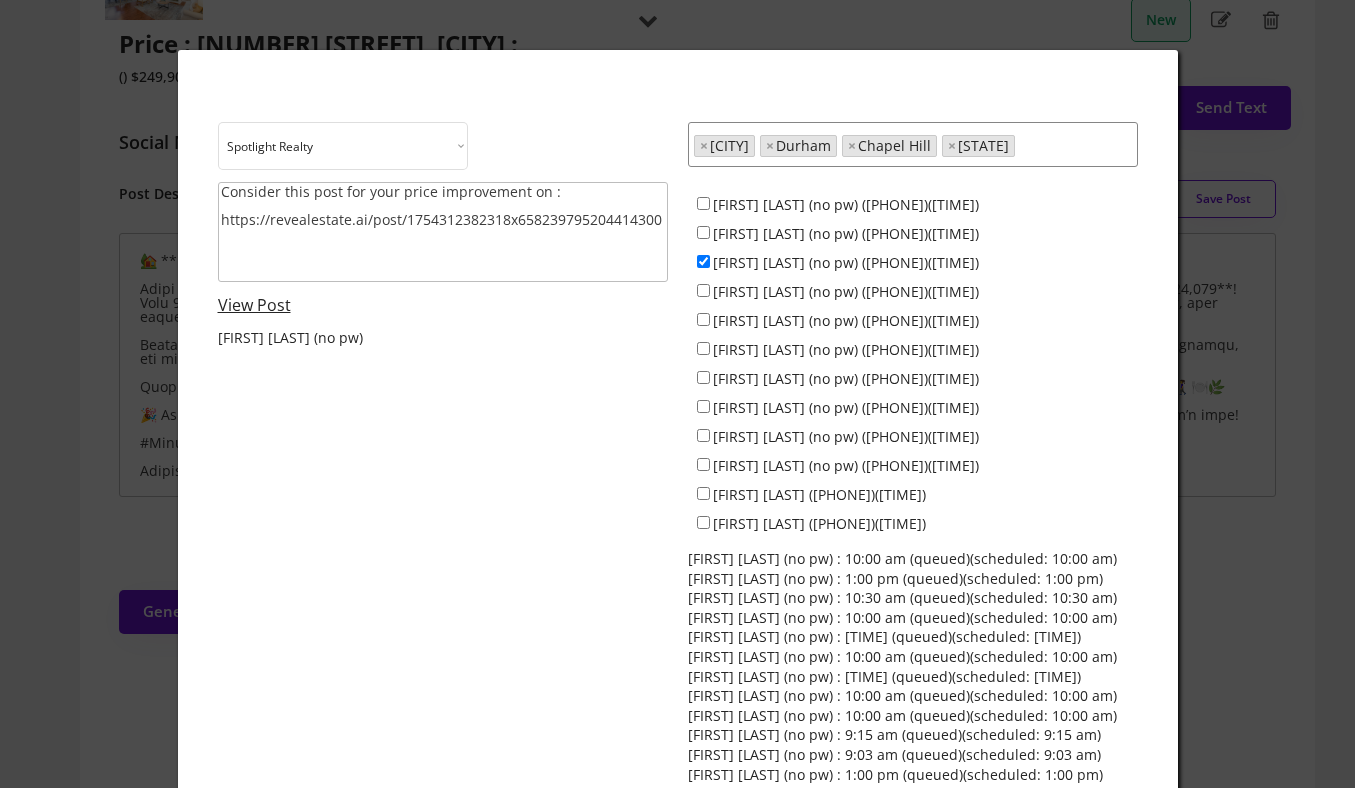click on "Consider this post for your price improvement on :
https://revealestate.ai/post/1754312382318x658239795204414300" at bounding box center (443, 232) 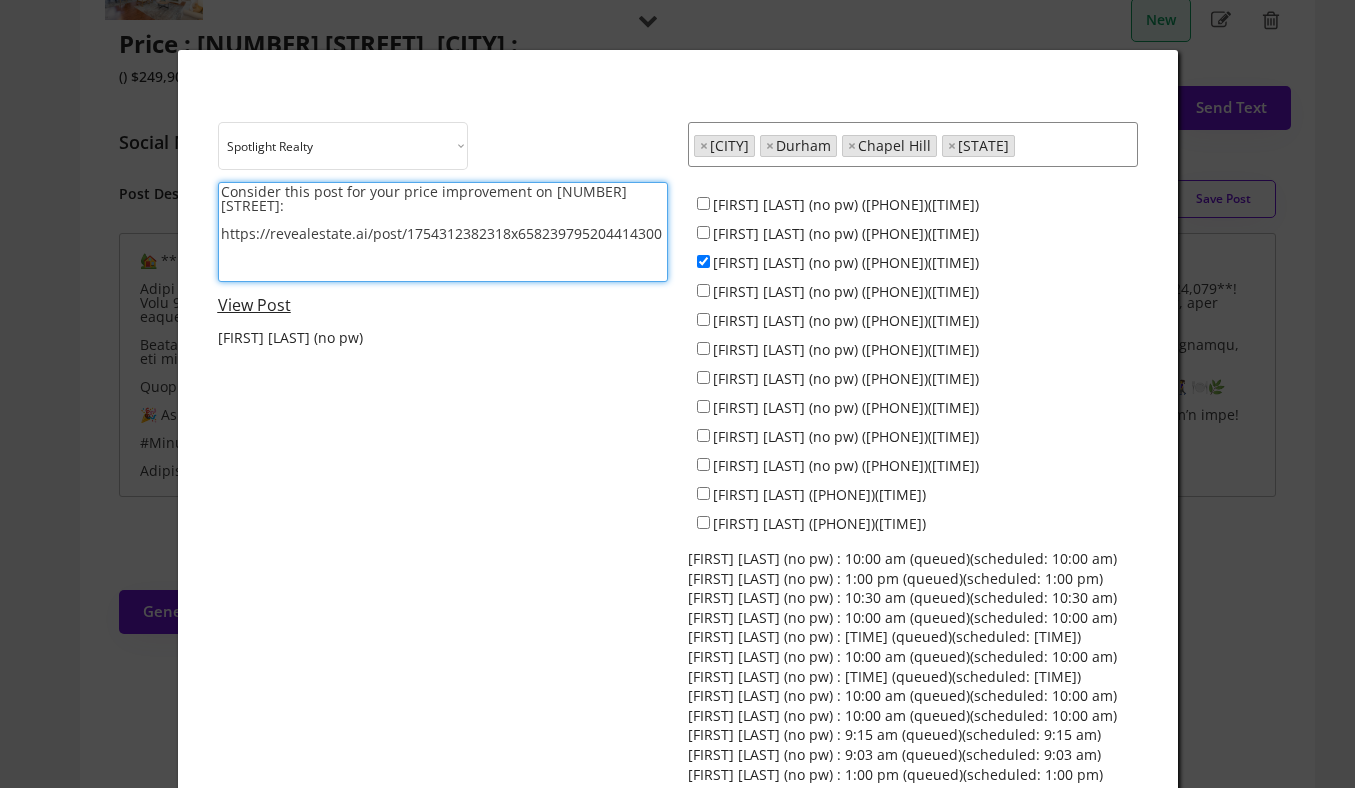 type on "Consider this post for your price improvement on [NUMBER] [STREET]:
https://revealestate.ai/post/1754312382318x658239795204414300" 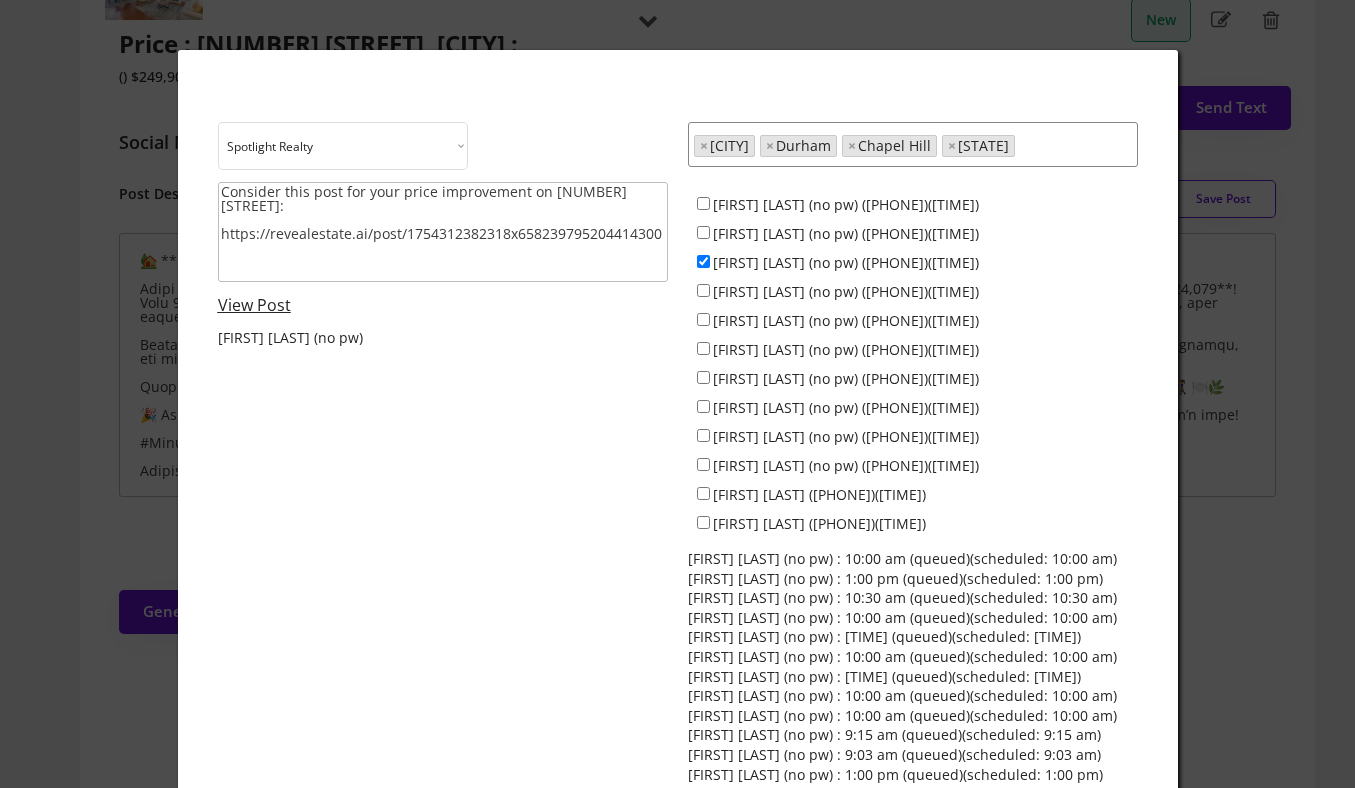 click on "View Post" at bounding box center [254, 305] 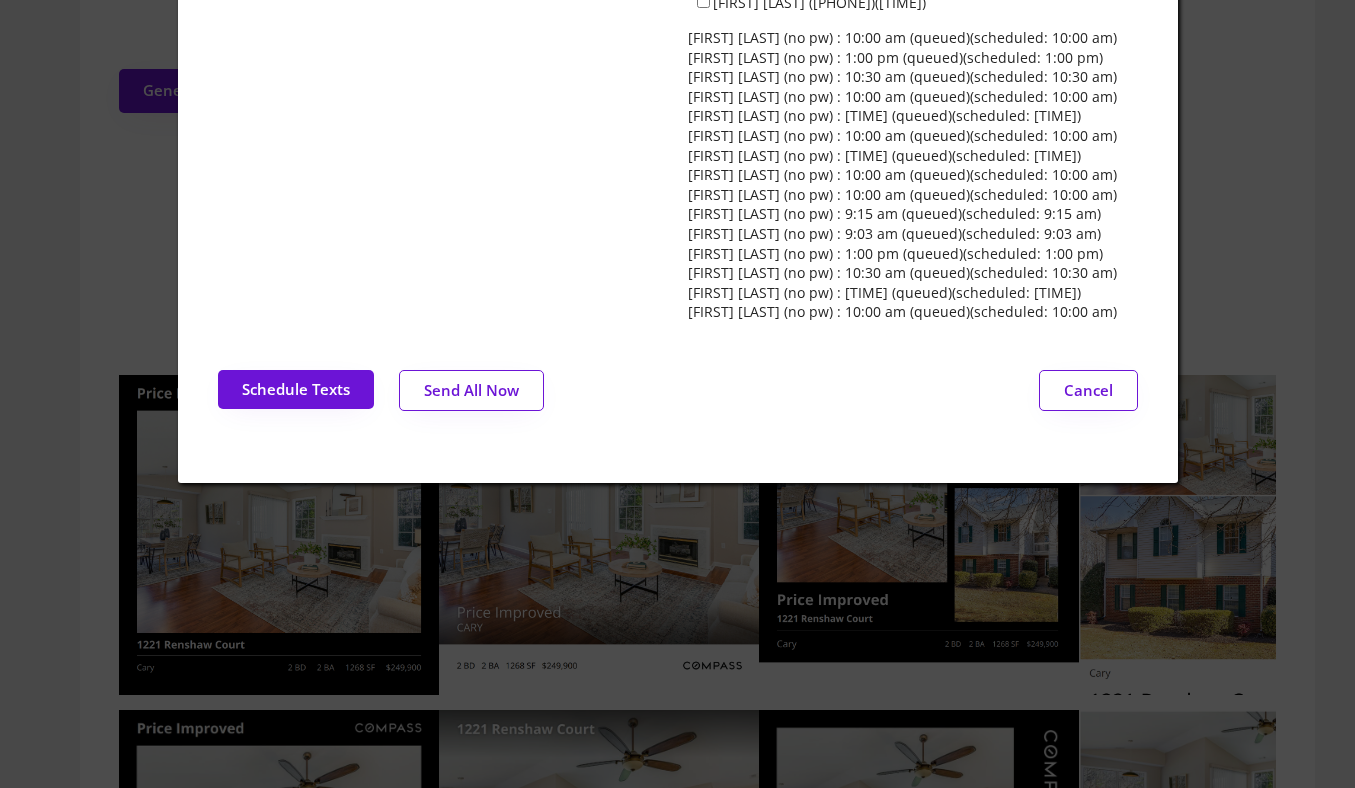 scroll, scrollTop: 774, scrollLeft: 0, axis: vertical 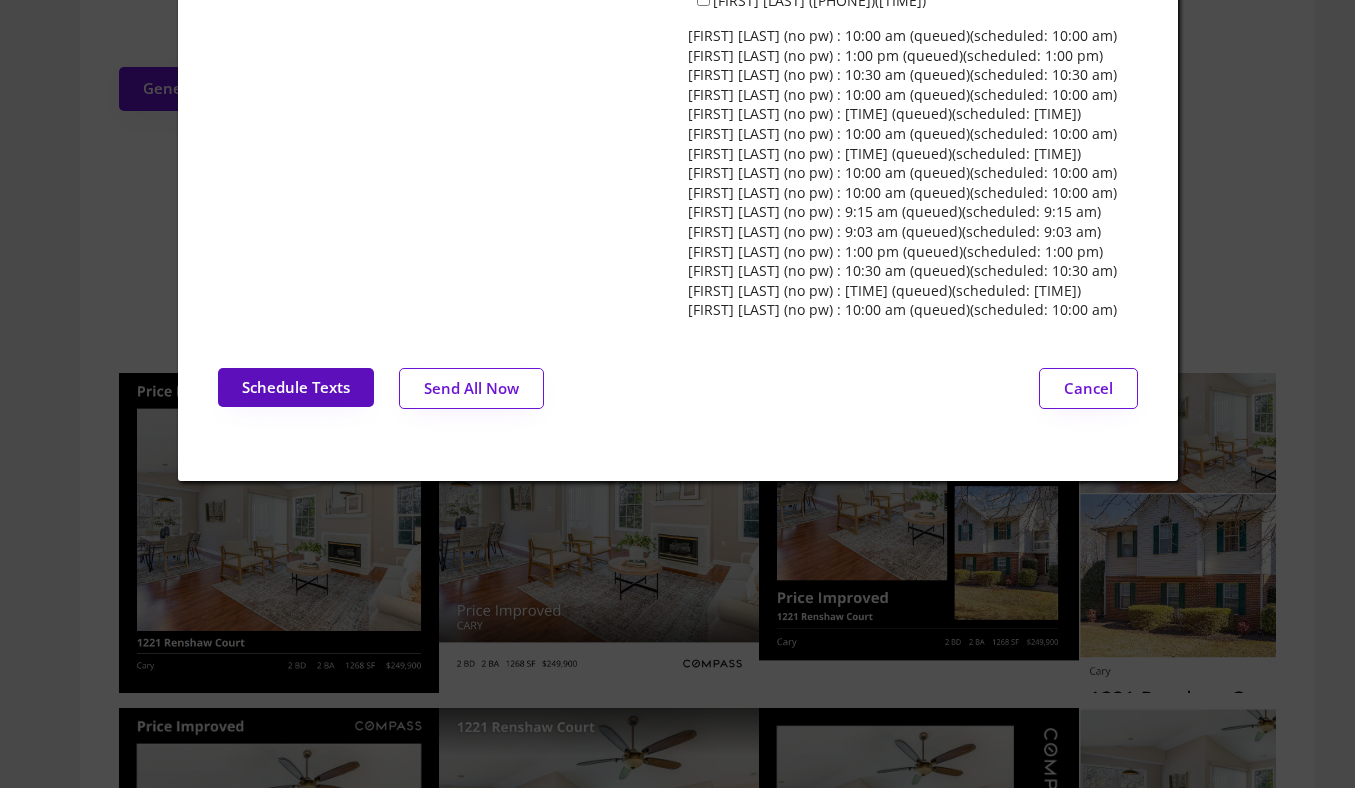 click on "Schedule Texts" at bounding box center [296, 387] 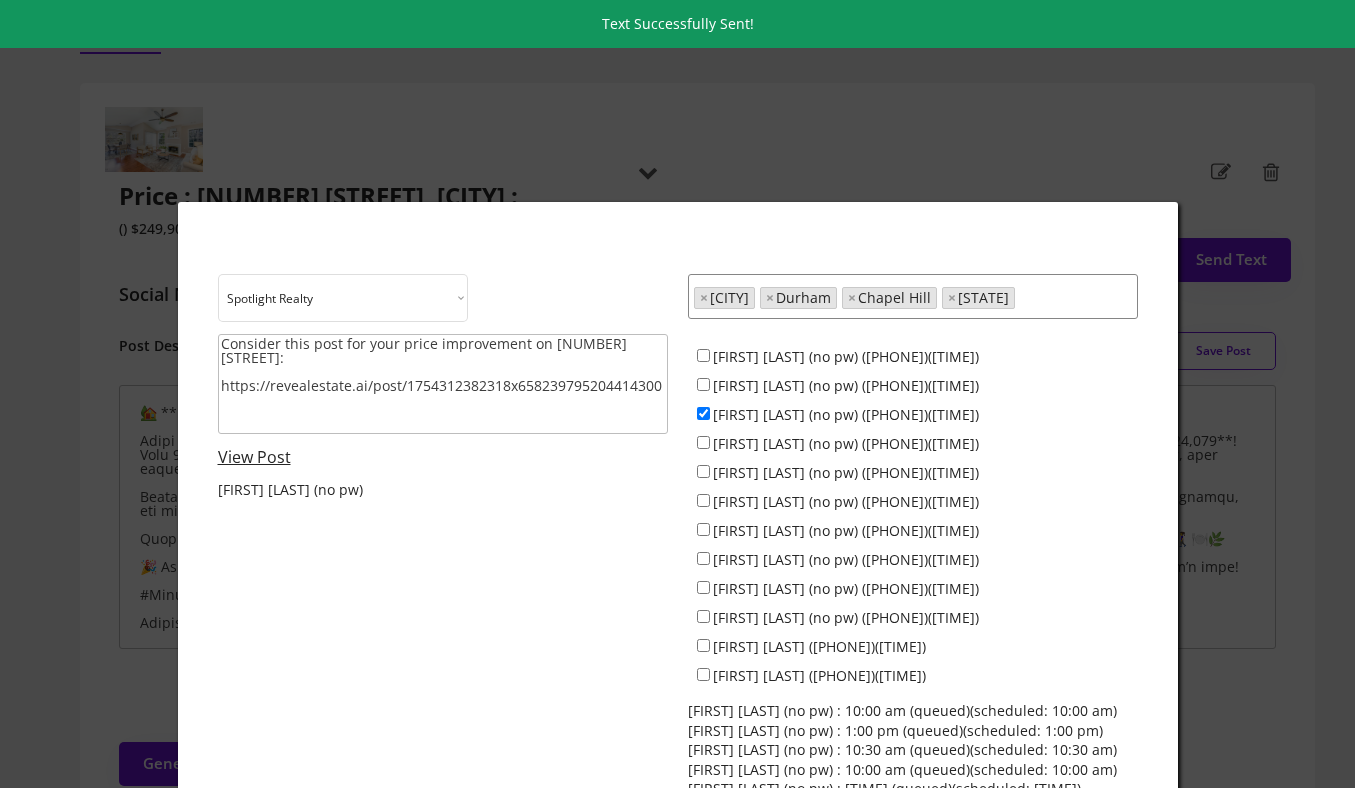 scroll, scrollTop: 0, scrollLeft: 0, axis: both 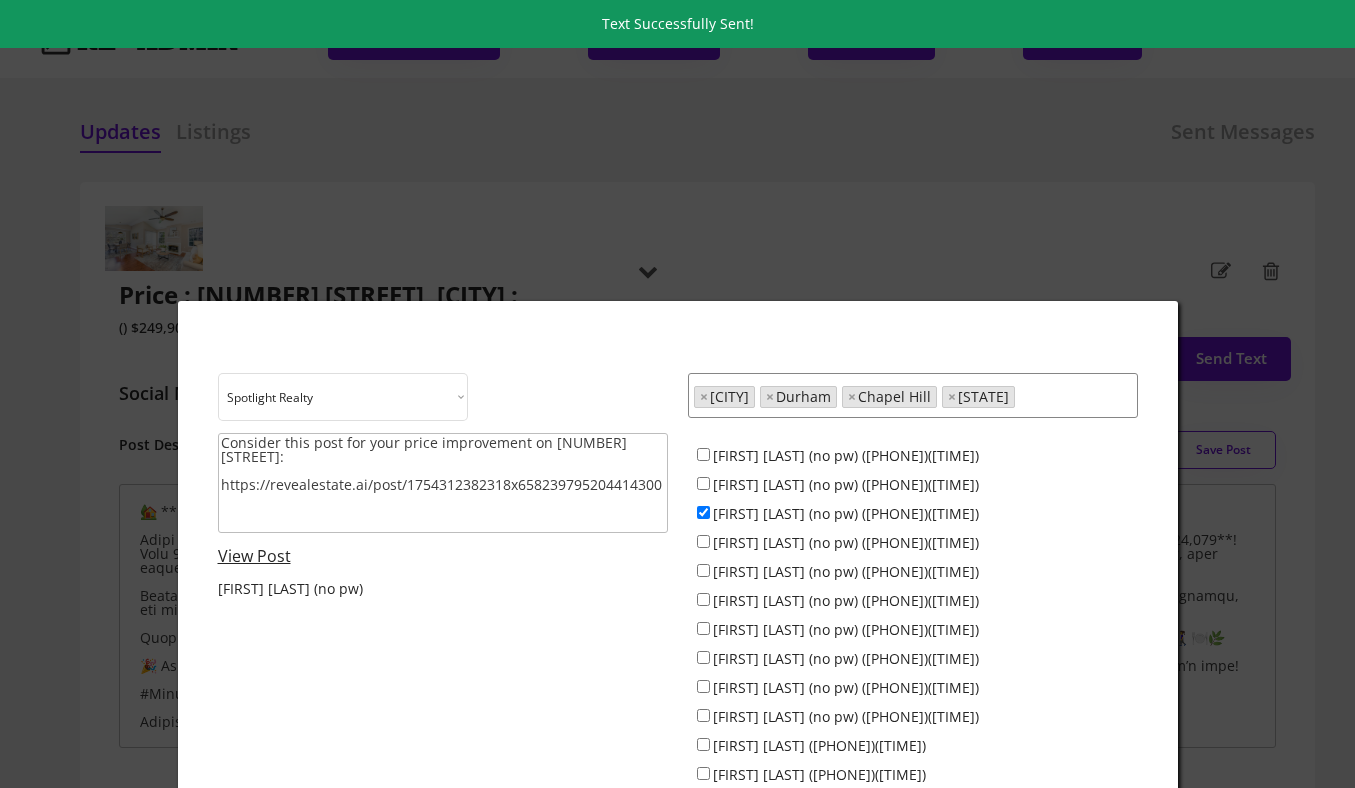 click at bounding box center [677, 394] 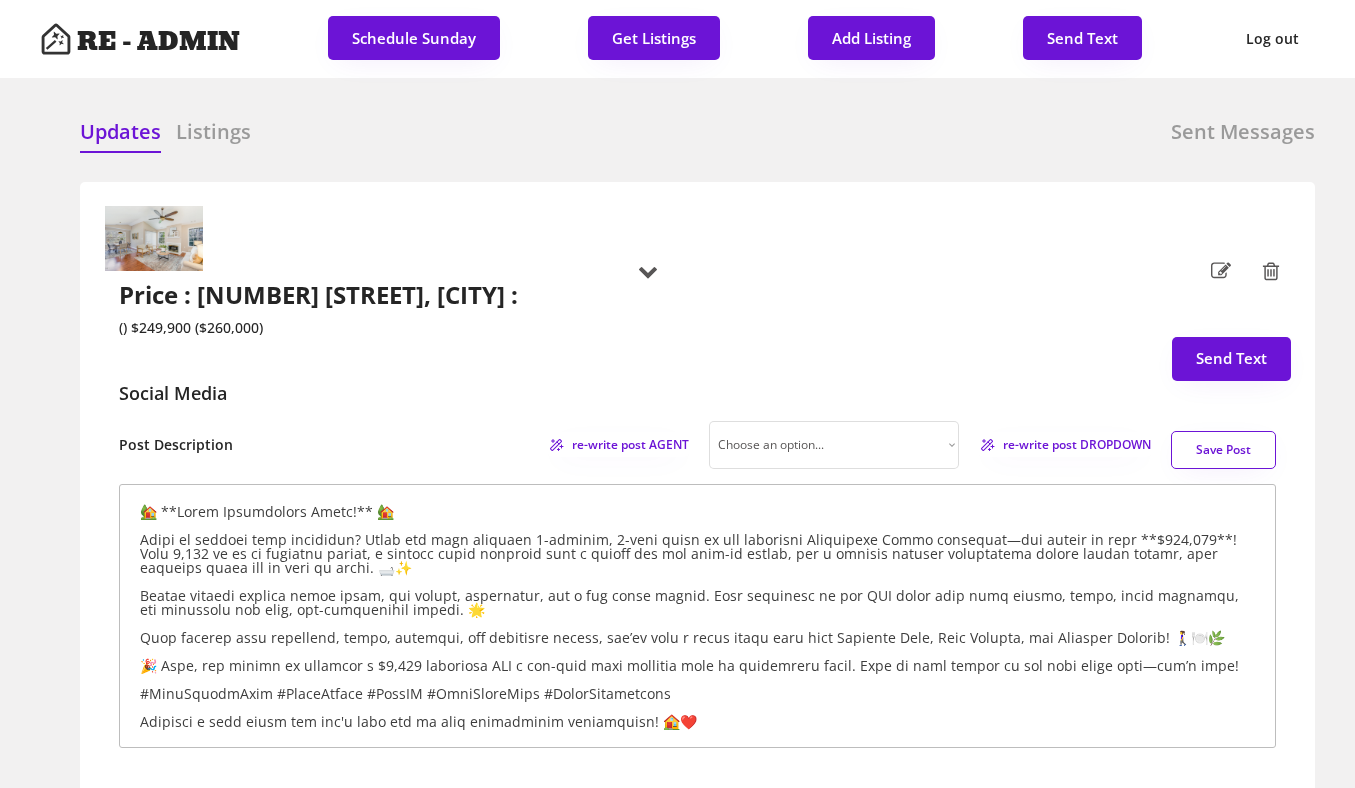 click on "Price : [NUMBER] [STREET], [CITY] :   () $249,900 ($260,000)" at bounding box center [366, 271] 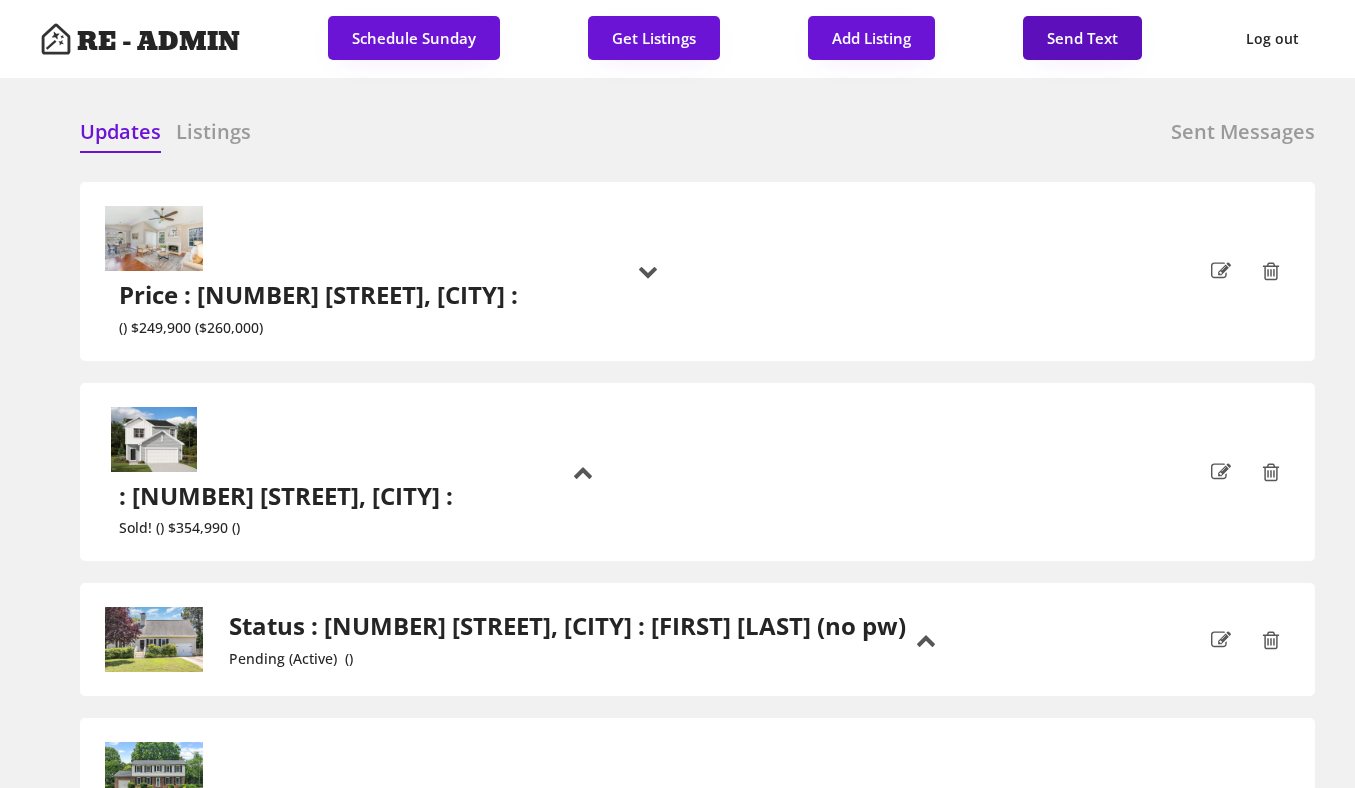 click on "Send Text" at bounding box center [1082, 38] 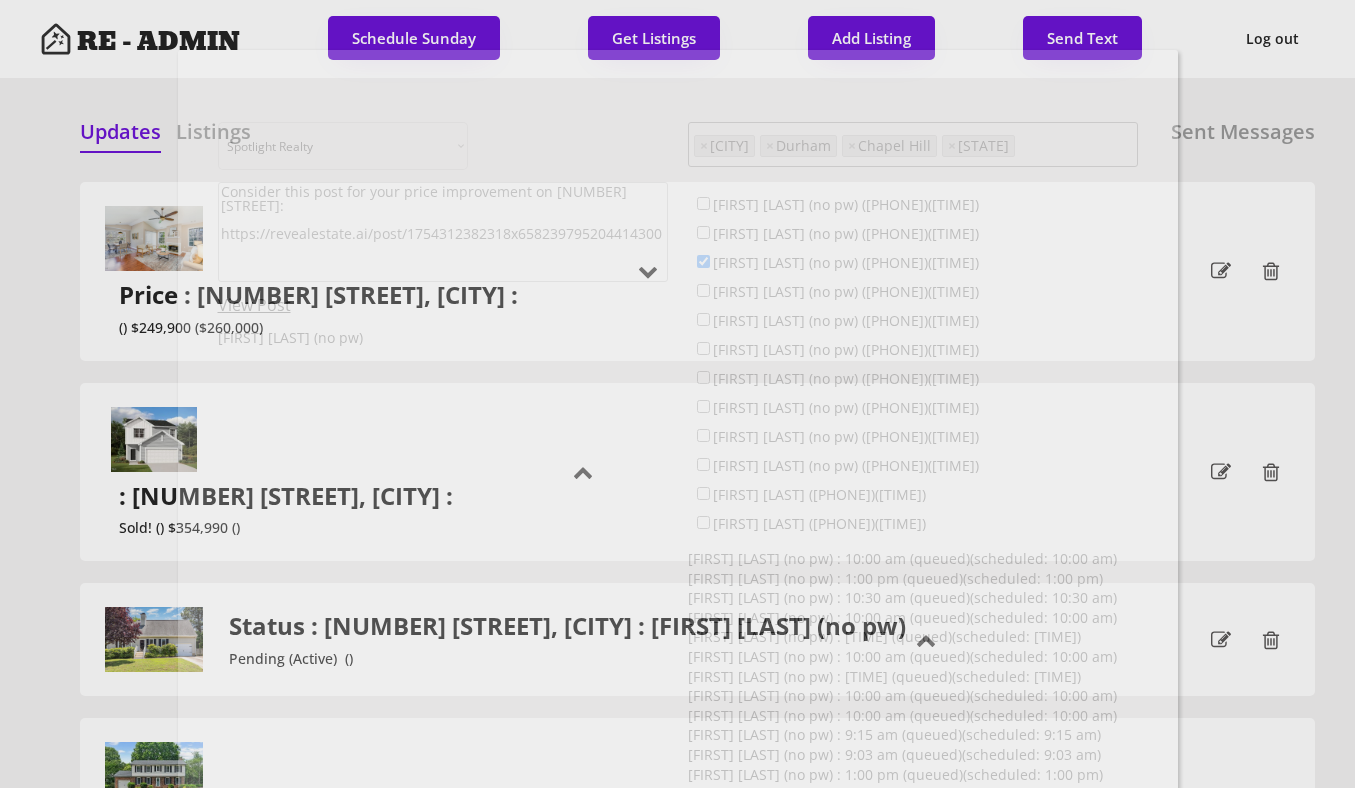 scroll, scrollTop: 51, scrollLeft: 0, axis: vertical 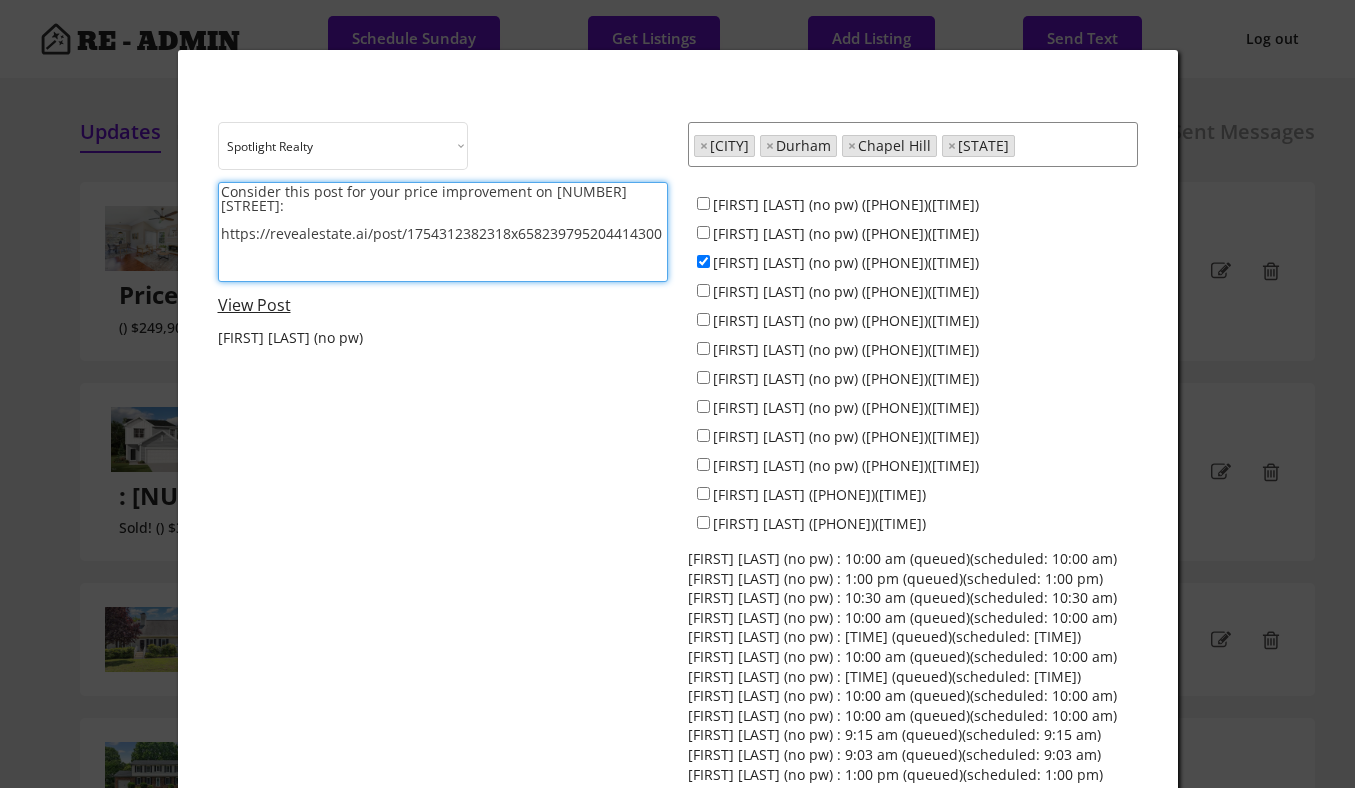 click on "Consider this post for your price improvement on [NUMBER] [STREET]:
https://revealestate.ai/post/1754312382318x658239795204414300" at bounding box center (443, 232) 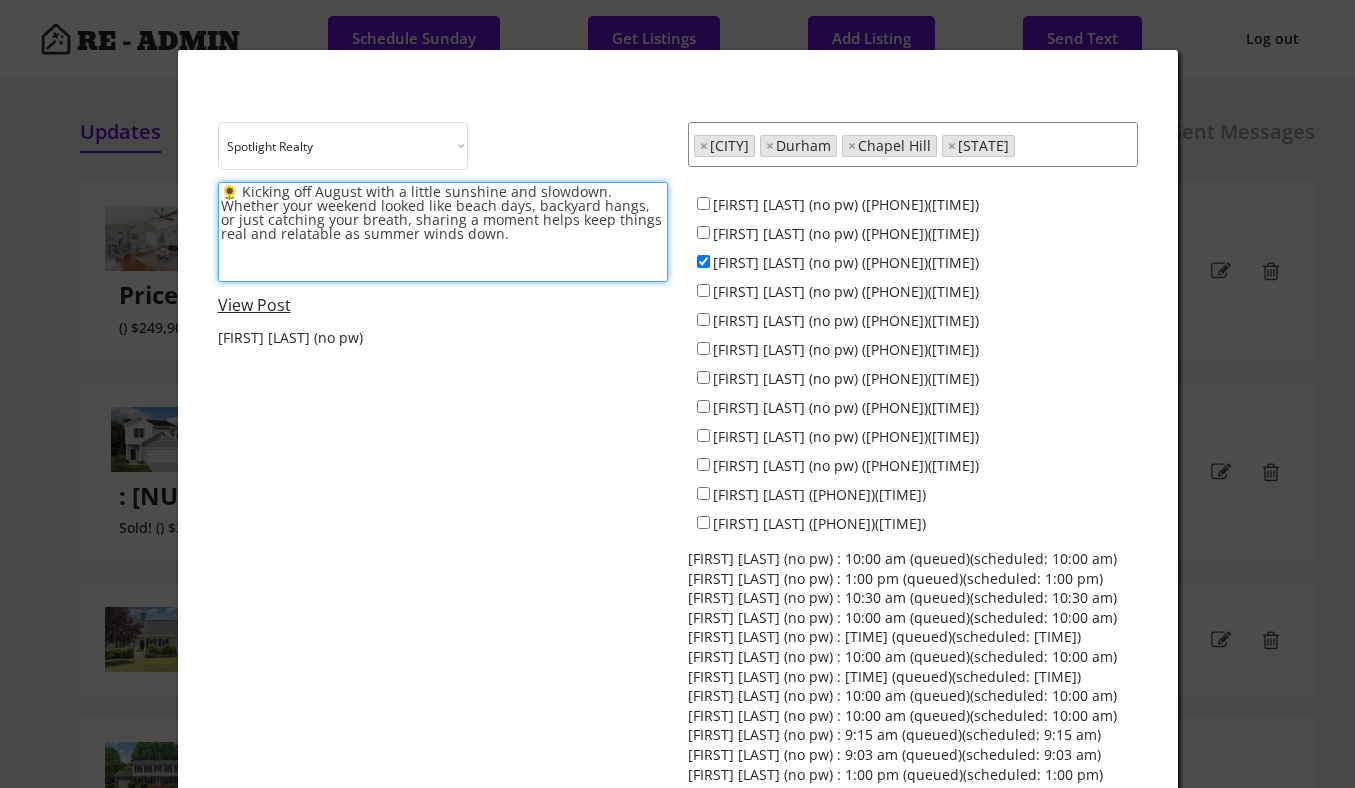 type on "🌻 Kicking off August with a little sunshine and slowdown. Whether your weekend looked like beach days, backyard hangs, or just catching your breath, sharing a moment helps keep things real and relatable as summer winds down." 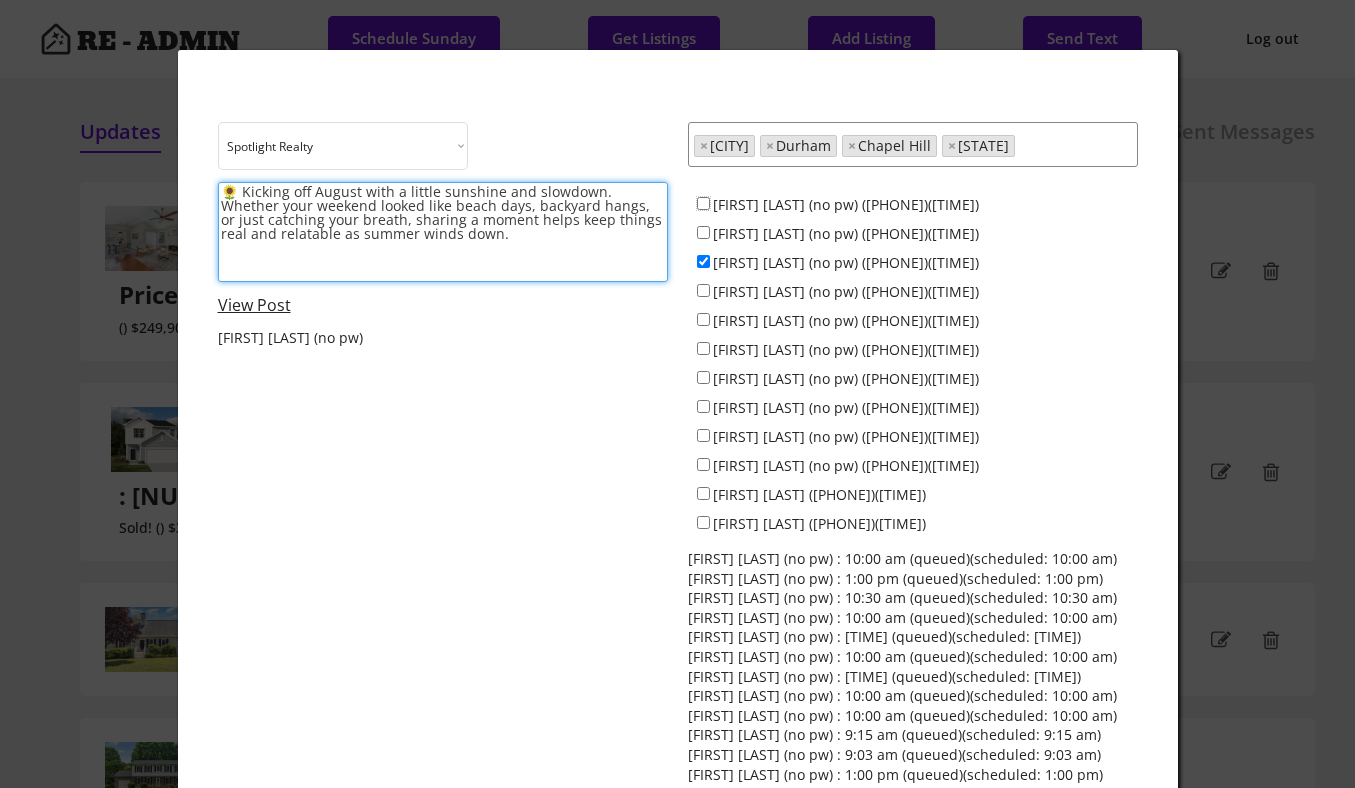 click on "[FIRST] [LAST] (no pw) ([PHONE])([TIME])" at bounding box center (703, 203) 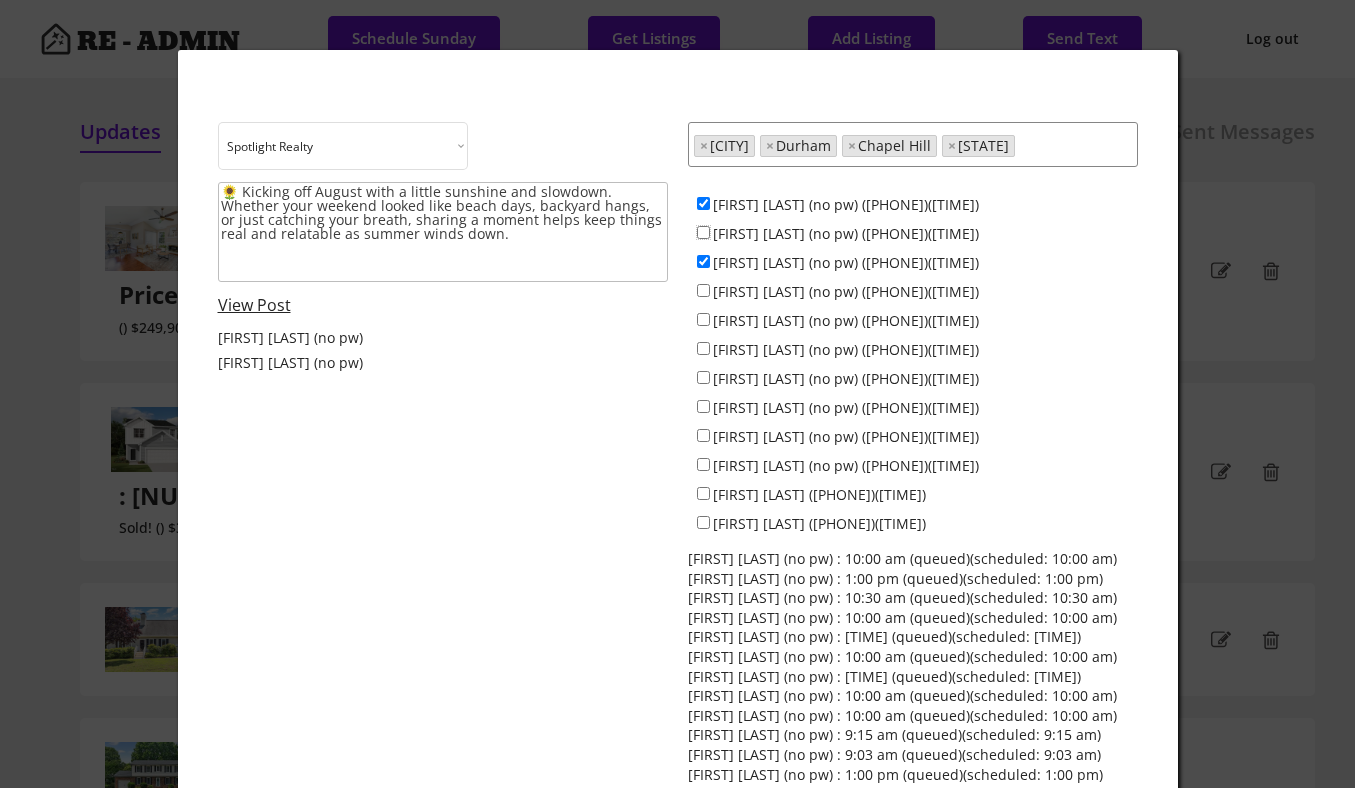 click on "[FIRST] [LAST] (no pw) ([PHONE])([TIME])" at bounding box center [703, 232] 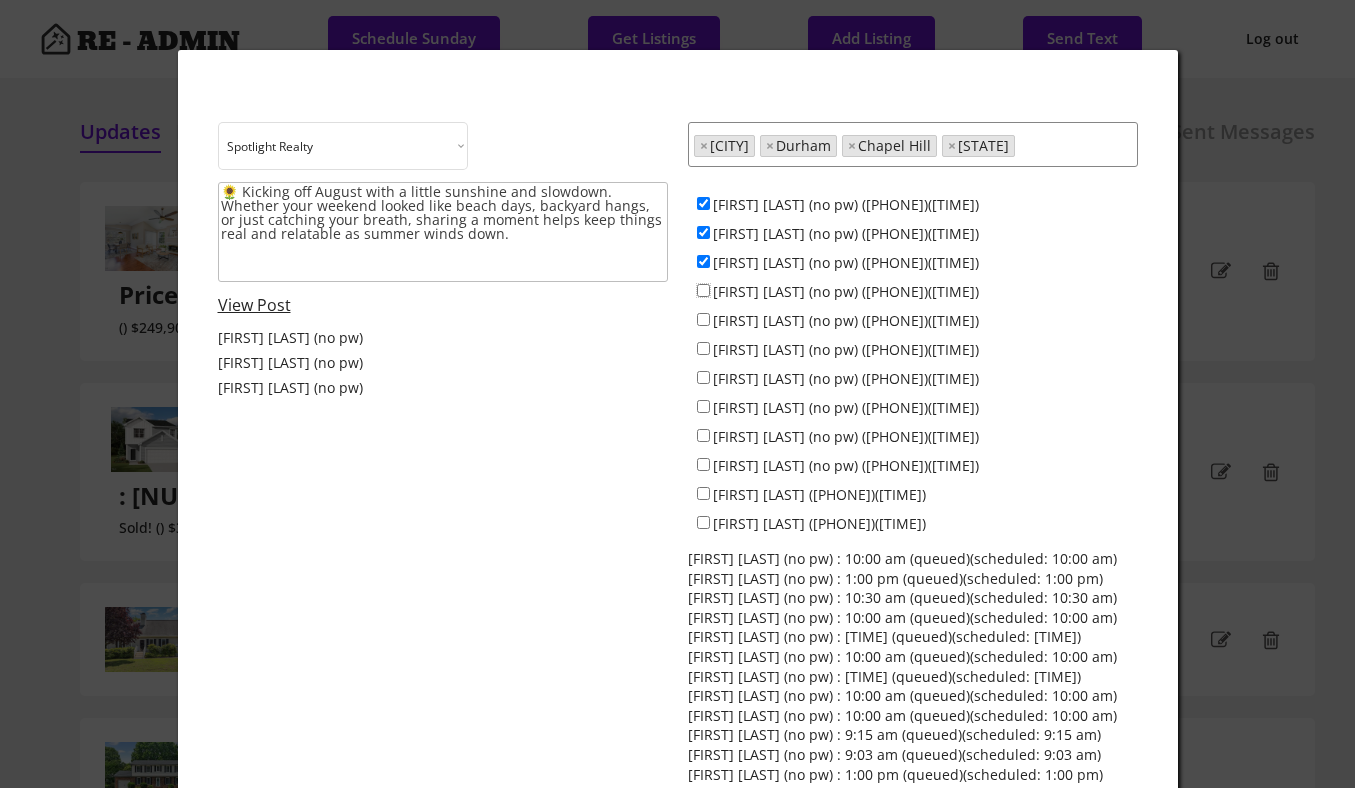 click on "[FIRST] [LAST] (no pw) ([PHONE])([TIME])" at bounding box center (703, 290) 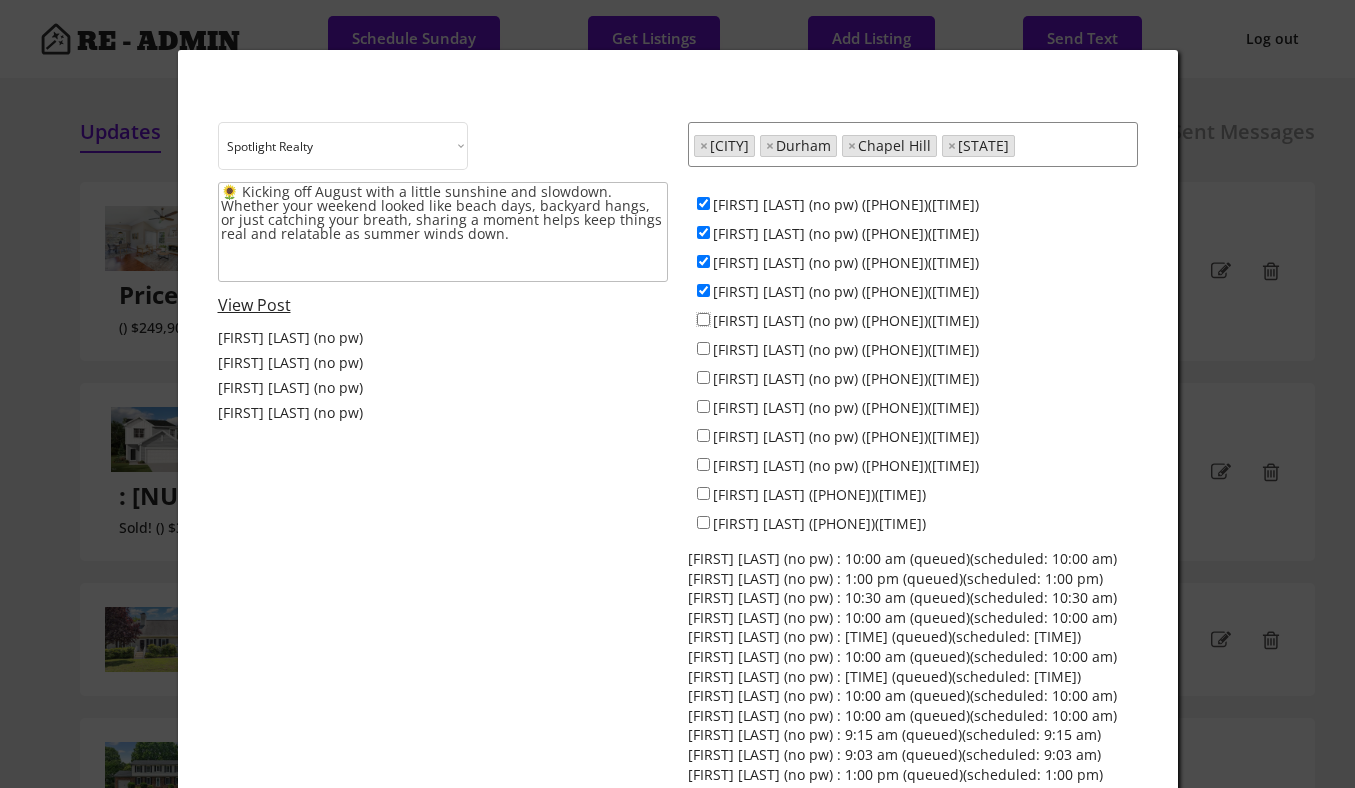 click on "[FIRST] [LAST] (no pw) ([PHONE])([TIME])" at bounding box center (703, 319) 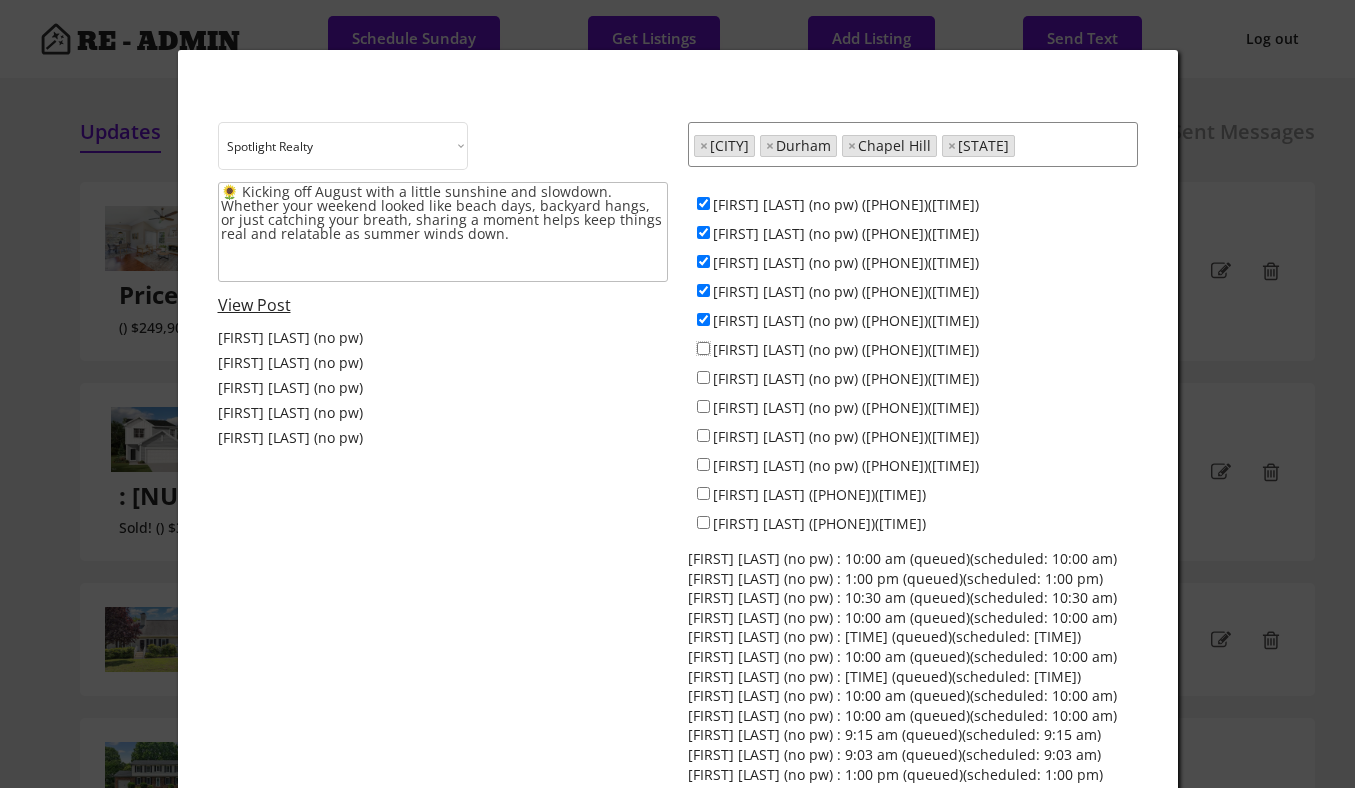 click on "[FIRST] [LAST] (no pw) ([PHONE])([TIME])" at bounding box center (703, 348) 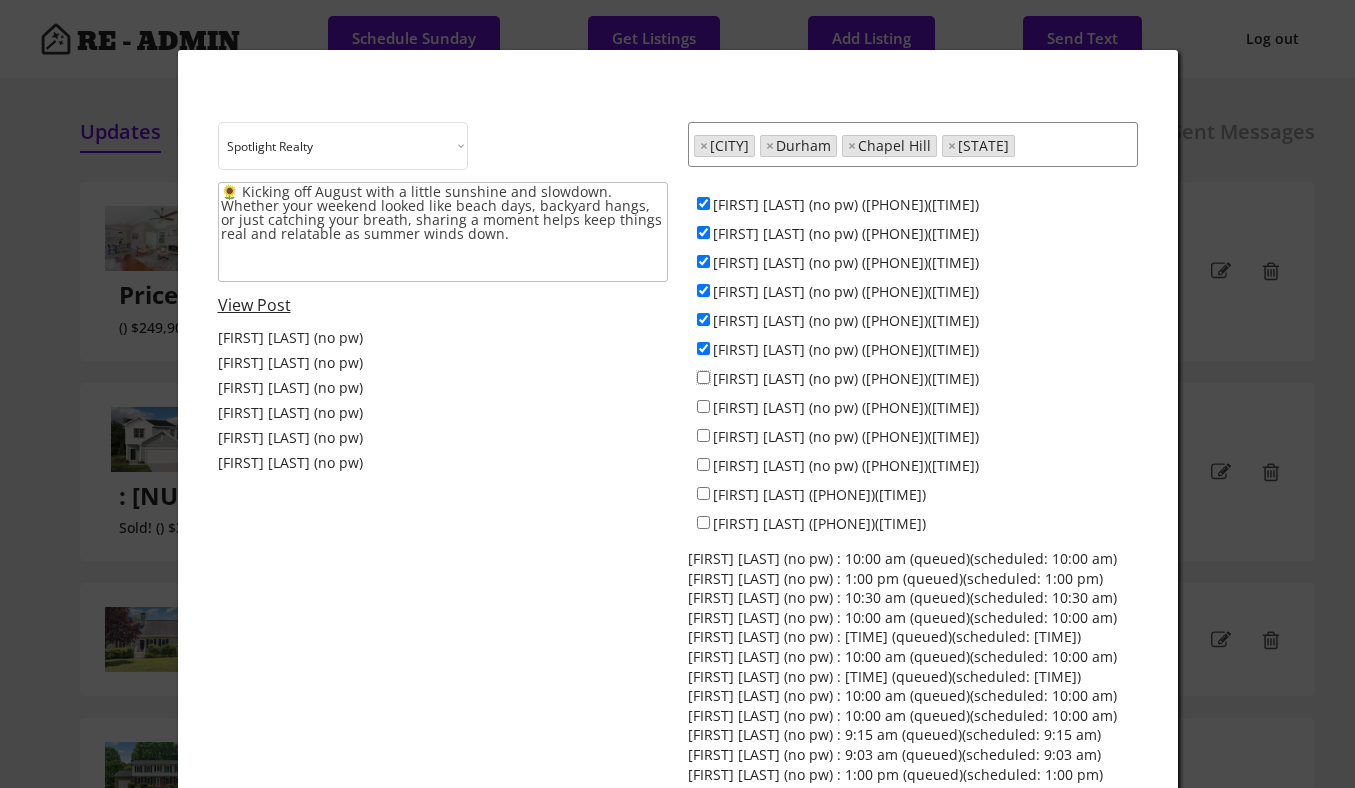 click on "[FIRST] [LAST] (no pw) ([PHONE])([TIME])" at bounding box center [703, 377] 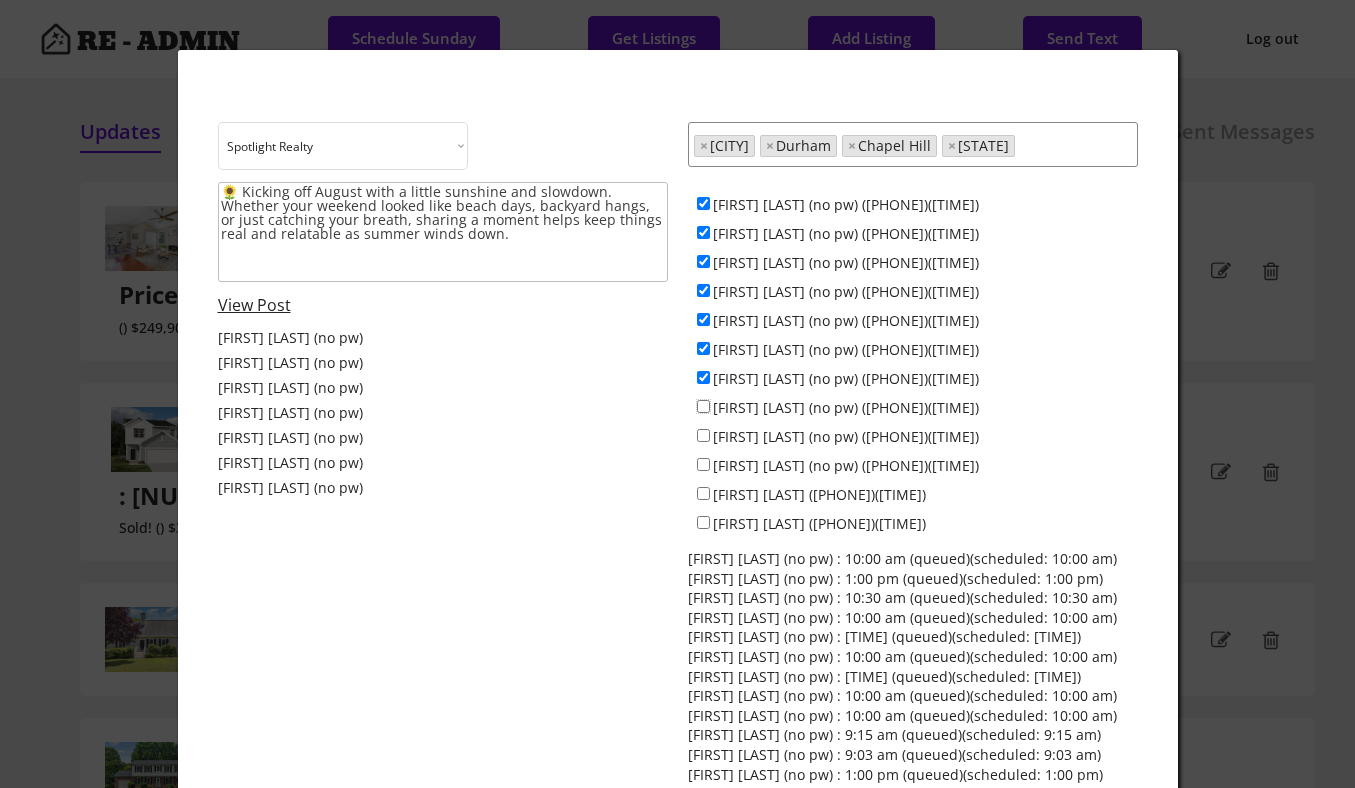 click on "[FIRST] [LAST] (no pw) ([PHONE])([TIME])" at bounding box center (703, 406) 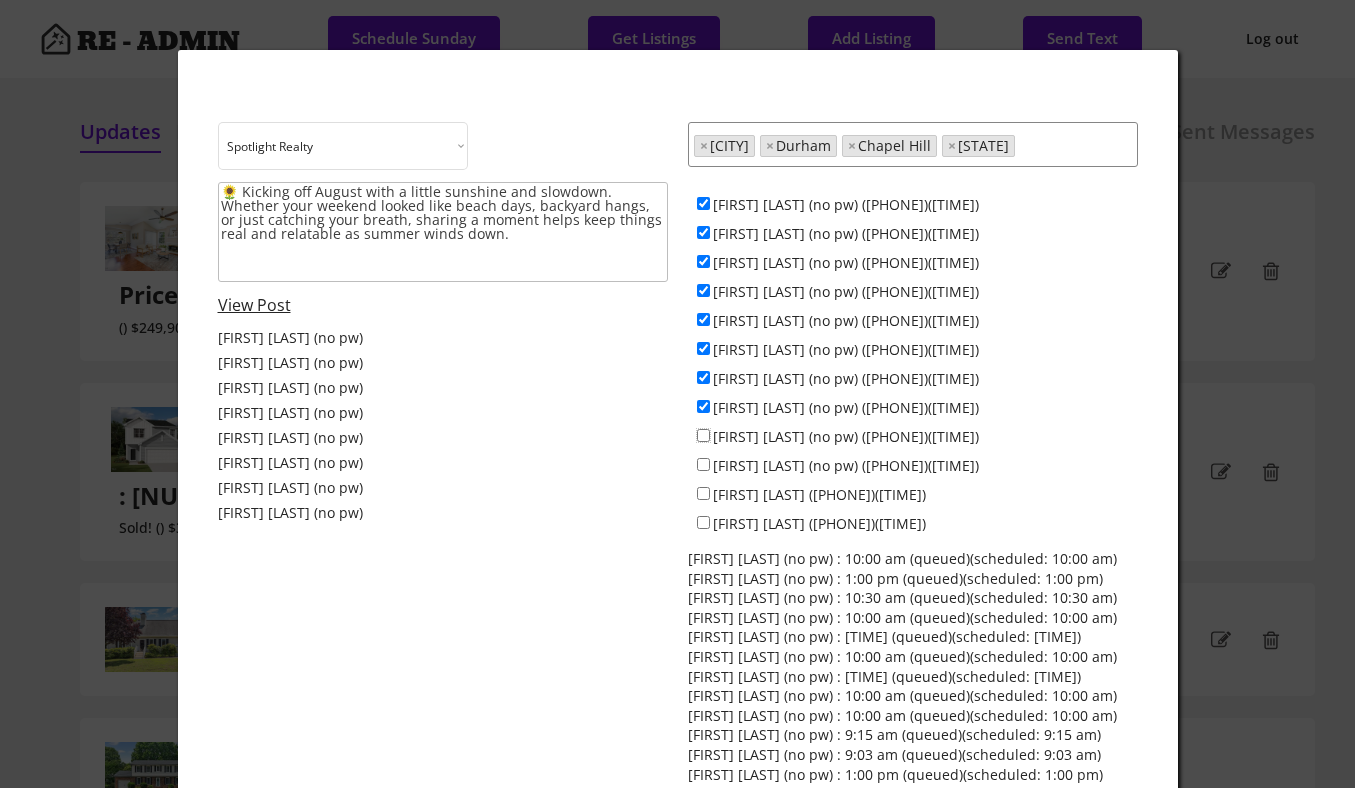 click on "[FIRST] [LAST] (no pw) ([PHONE])([TIME])" at bounding box center (703, 435) 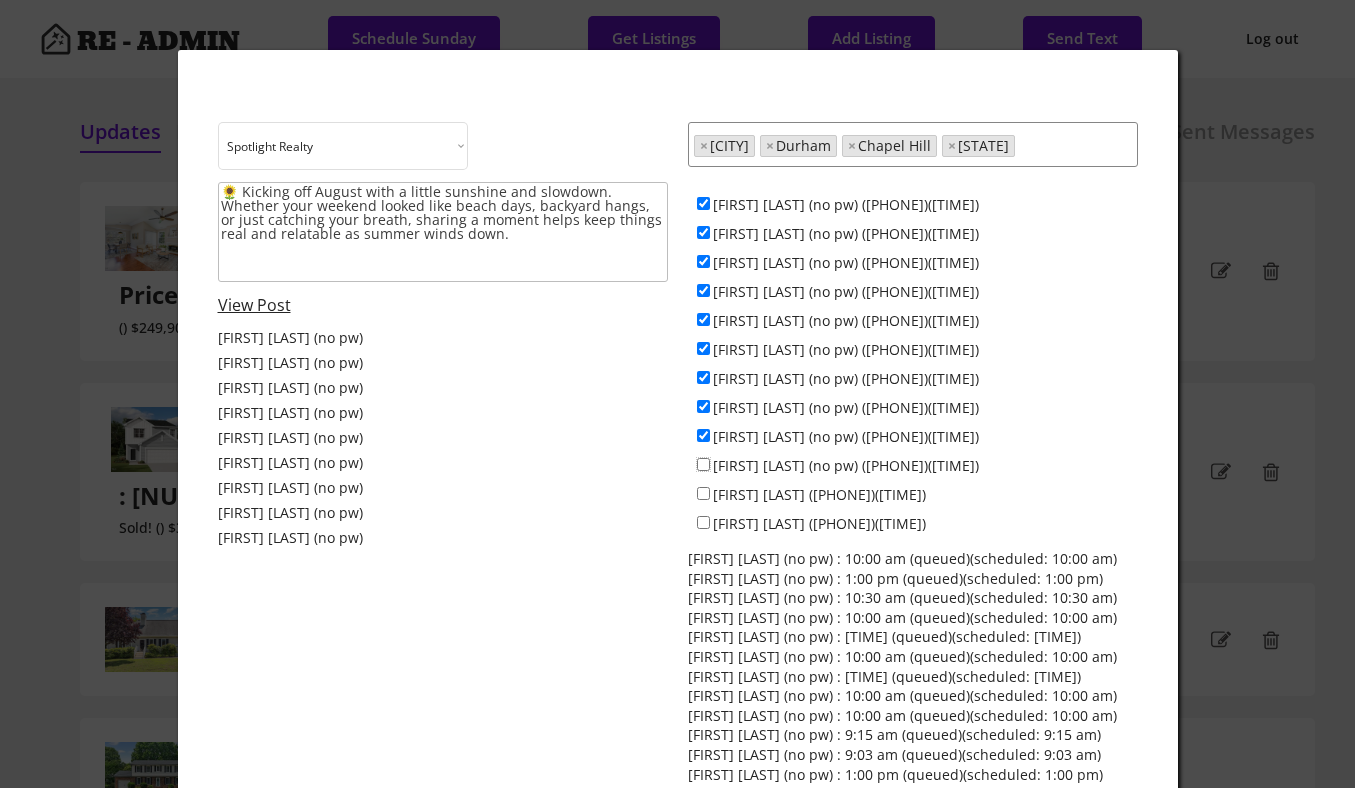 click on "[FIRST] [LAST] (no pw) ([PHONE])([TIME])" at bounding box center [703, 464] 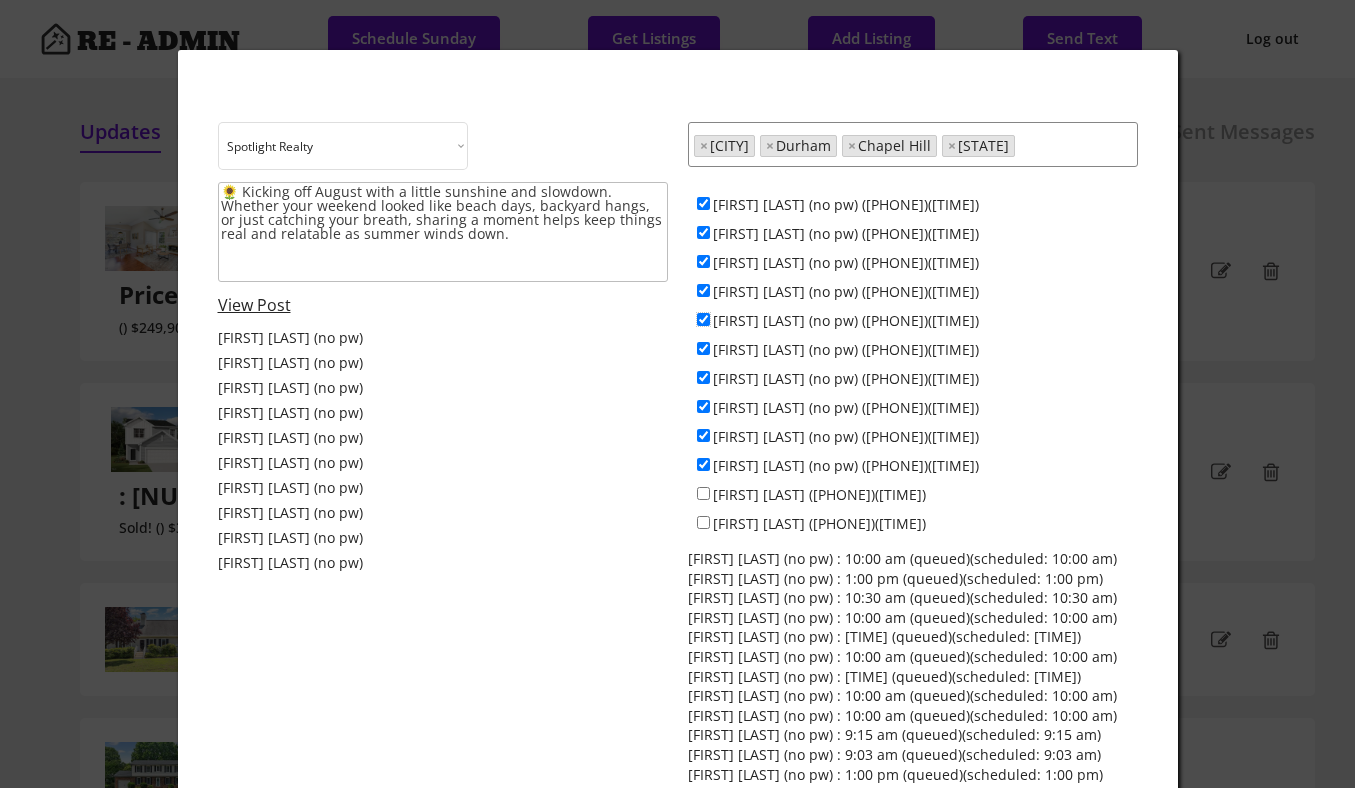 click on "[FIRST] [LAST] (no pw) ([PHONE])([TIME])" at bounding box center [703, 319] 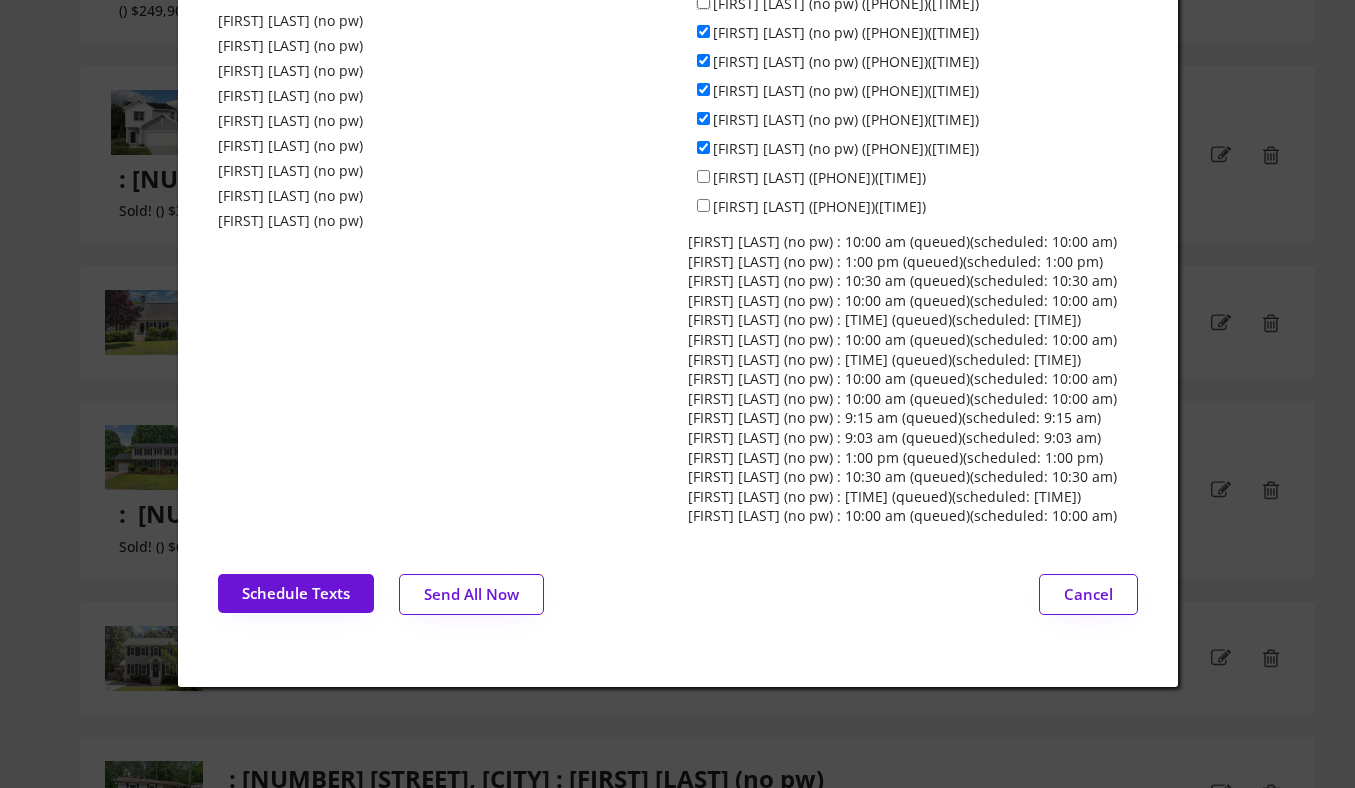 scroll, scrollTop: 318, scrollLeft: 0, axis: vertical 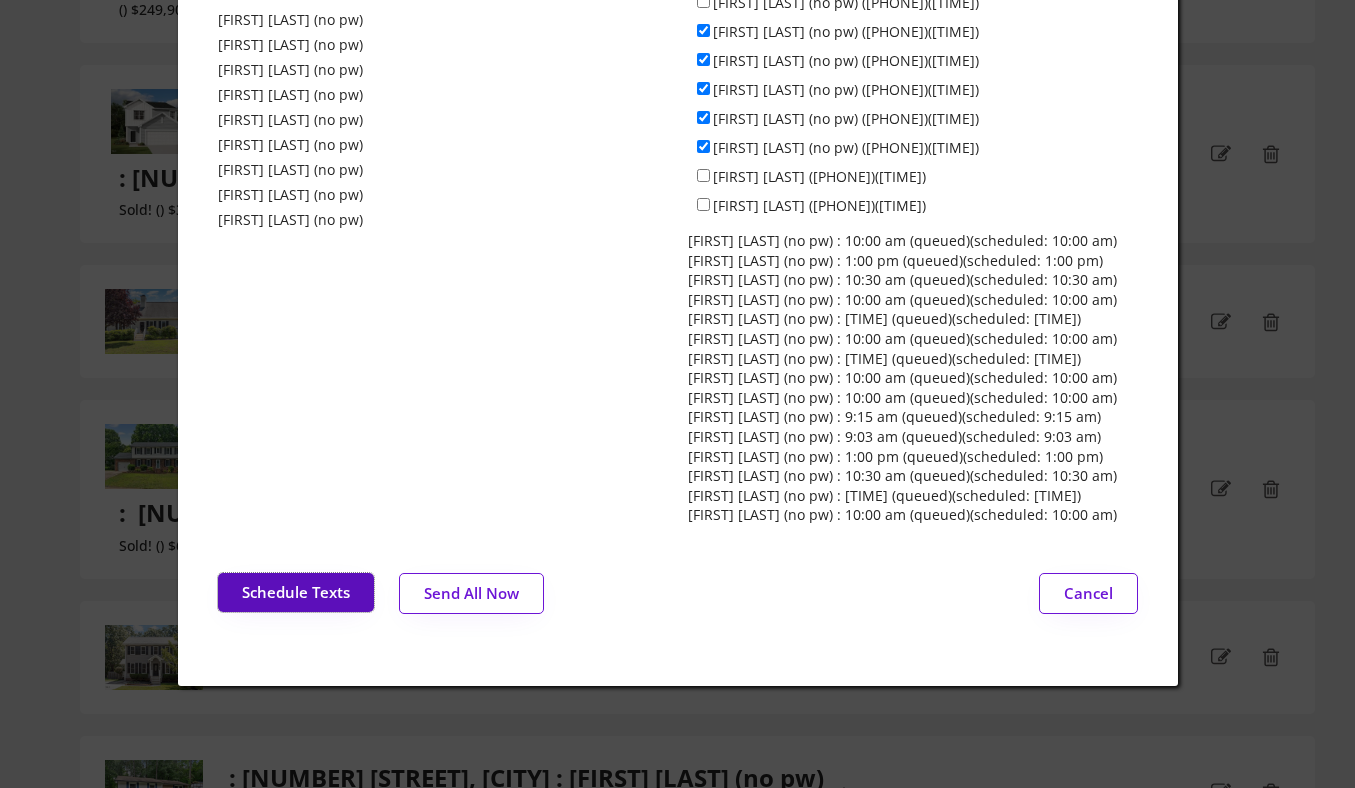 click on "Schedule Texts" at bounding box center [296, 592] 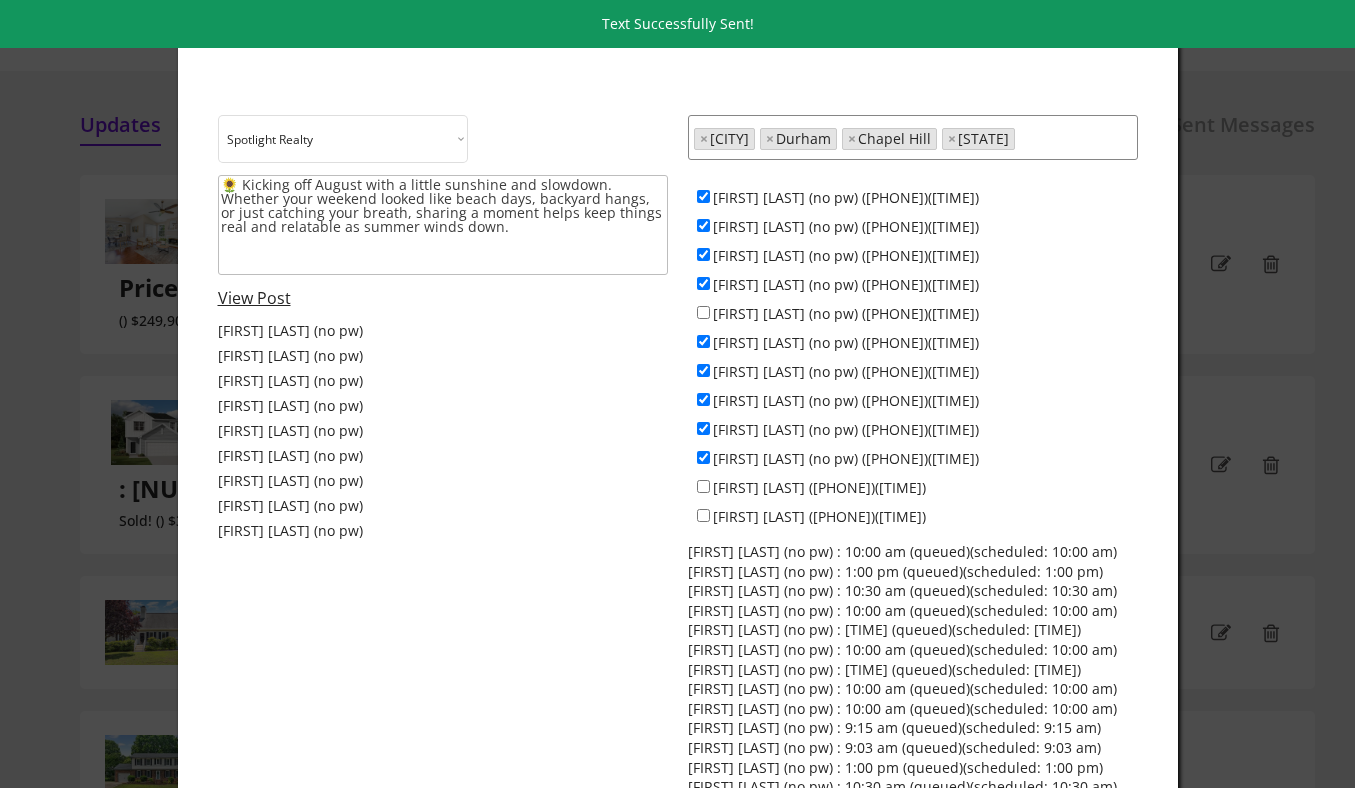 scroll, scrollTop: 0, scrollLeft: 0, axis: both 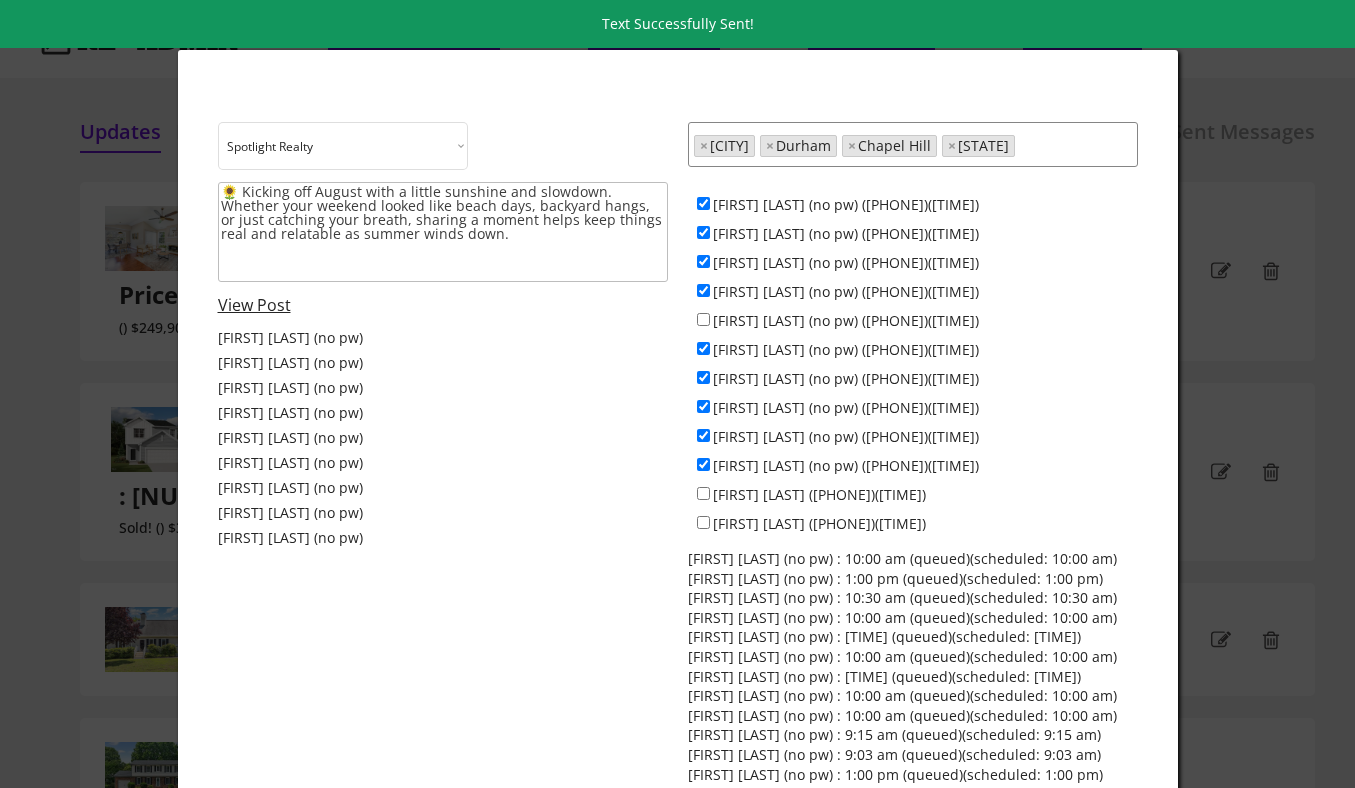 click on "[FIRST] [LAST] (no pw) ([PHONE])([TIME])" at bounding box center (913, 203) 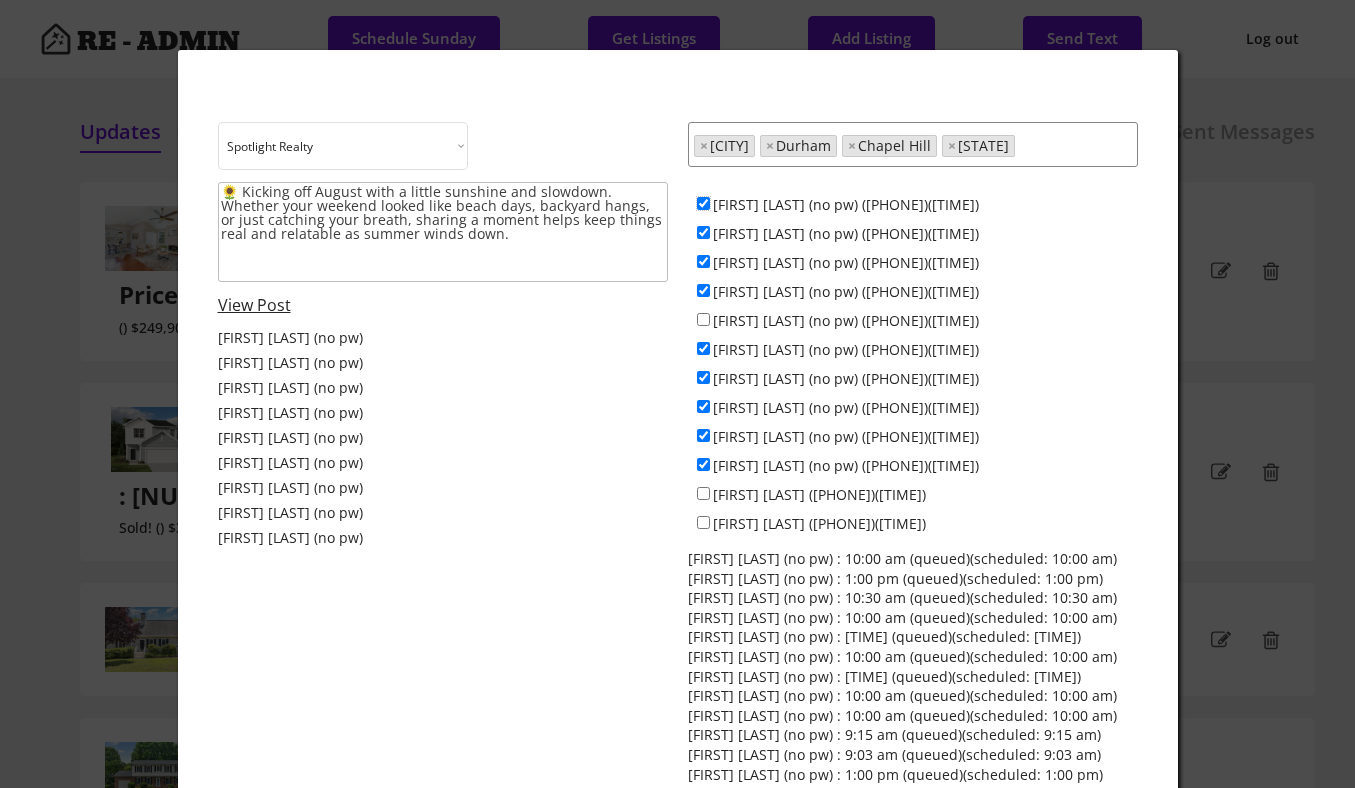 click on "[FIRST] [LAST] (no pw) ([PHONE])([TIME])" at bounding box center [703, 203] 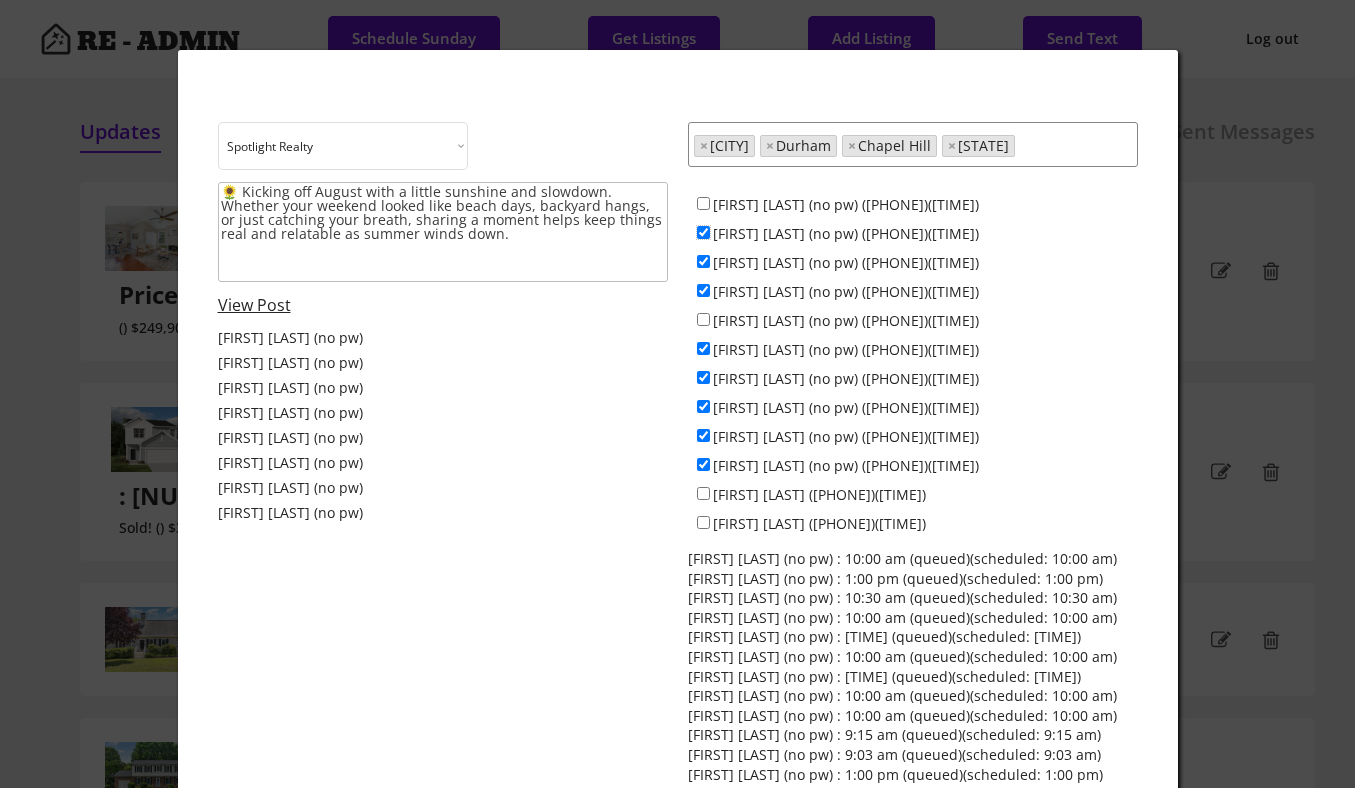 click on "[FIRST] [LAST] (no pw) ([PHONE])([TIME])" at bounding box center (703, 232) 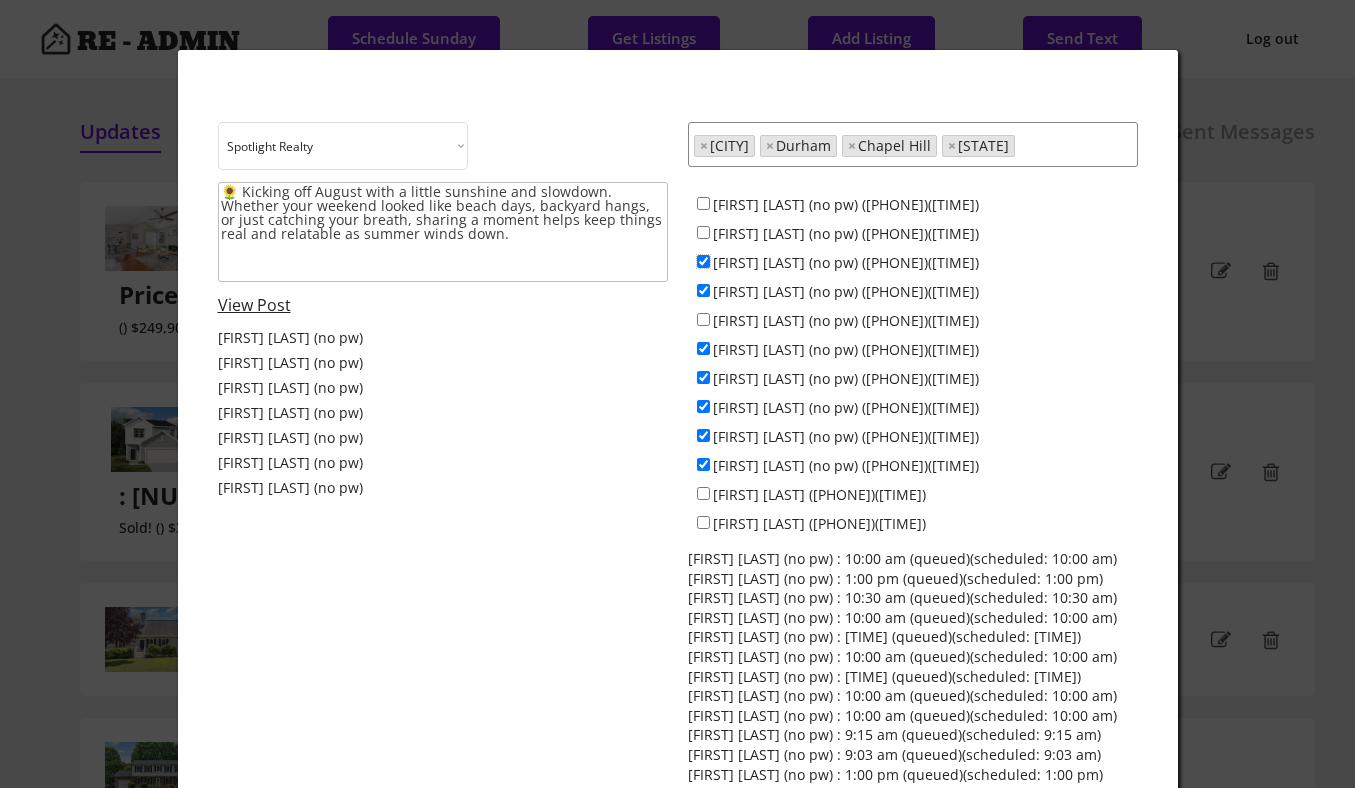 click on "[FIRST] [LAST] (no pw) ([PHONE])([TIME])" at bounding box center [703, 261] 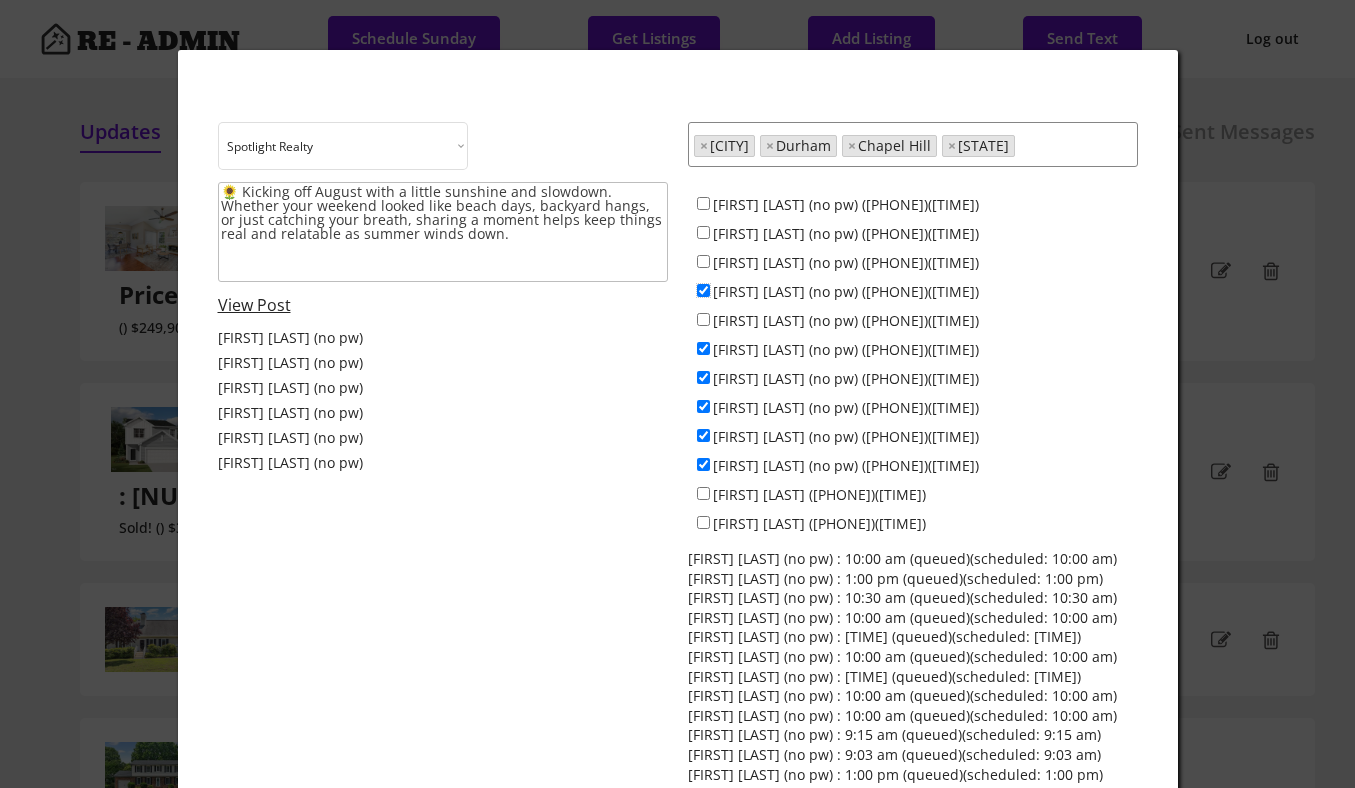click on "[FIRST] [LAST] (no pw) ([PHONE])([TIME])" at bounding box center [703, 290] 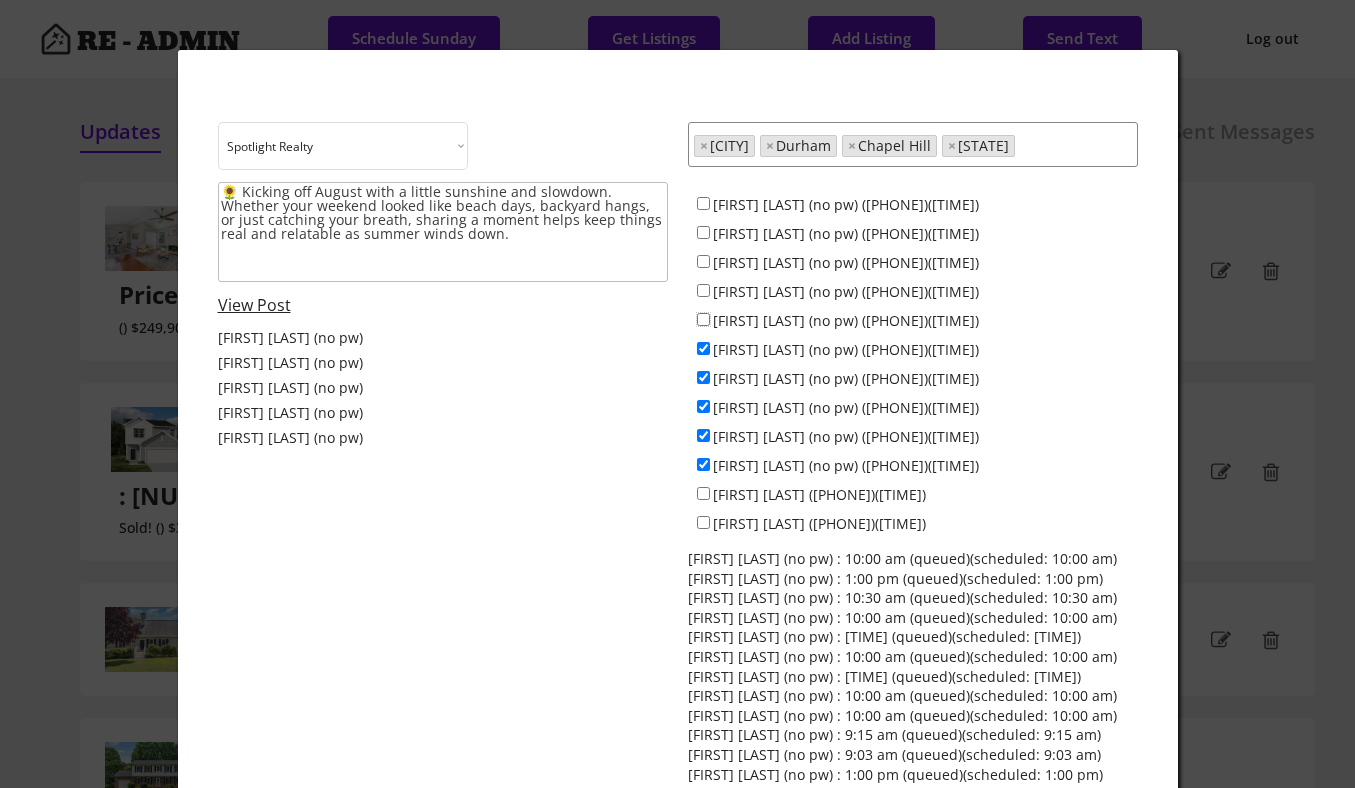 click on "[FIRST] [LAST] (no pw) ([PHONE])([TIME])" at bounding box center (703, 319) 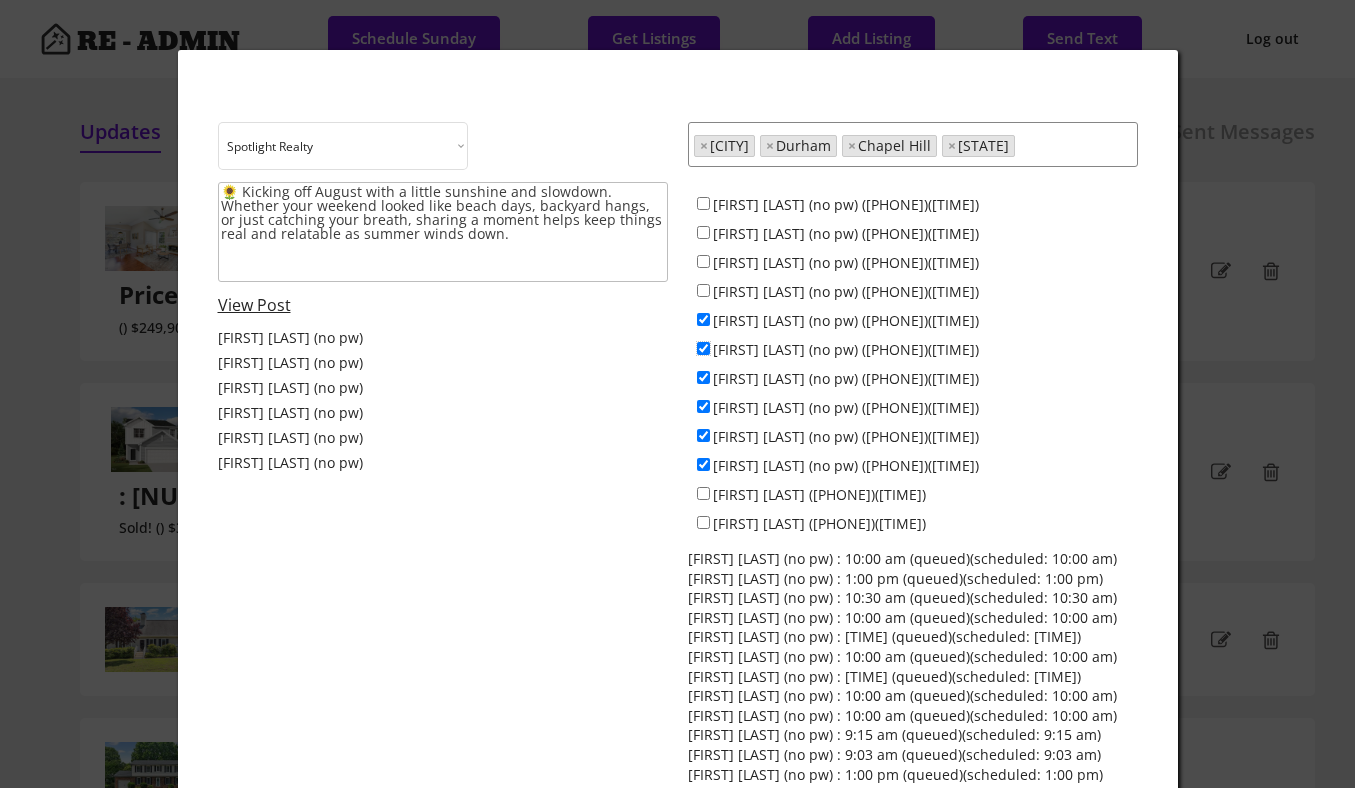 click on "[FIRST] [LAST] (no pw) ([PHONE])([TIME])" at bounding box center [703, 348] 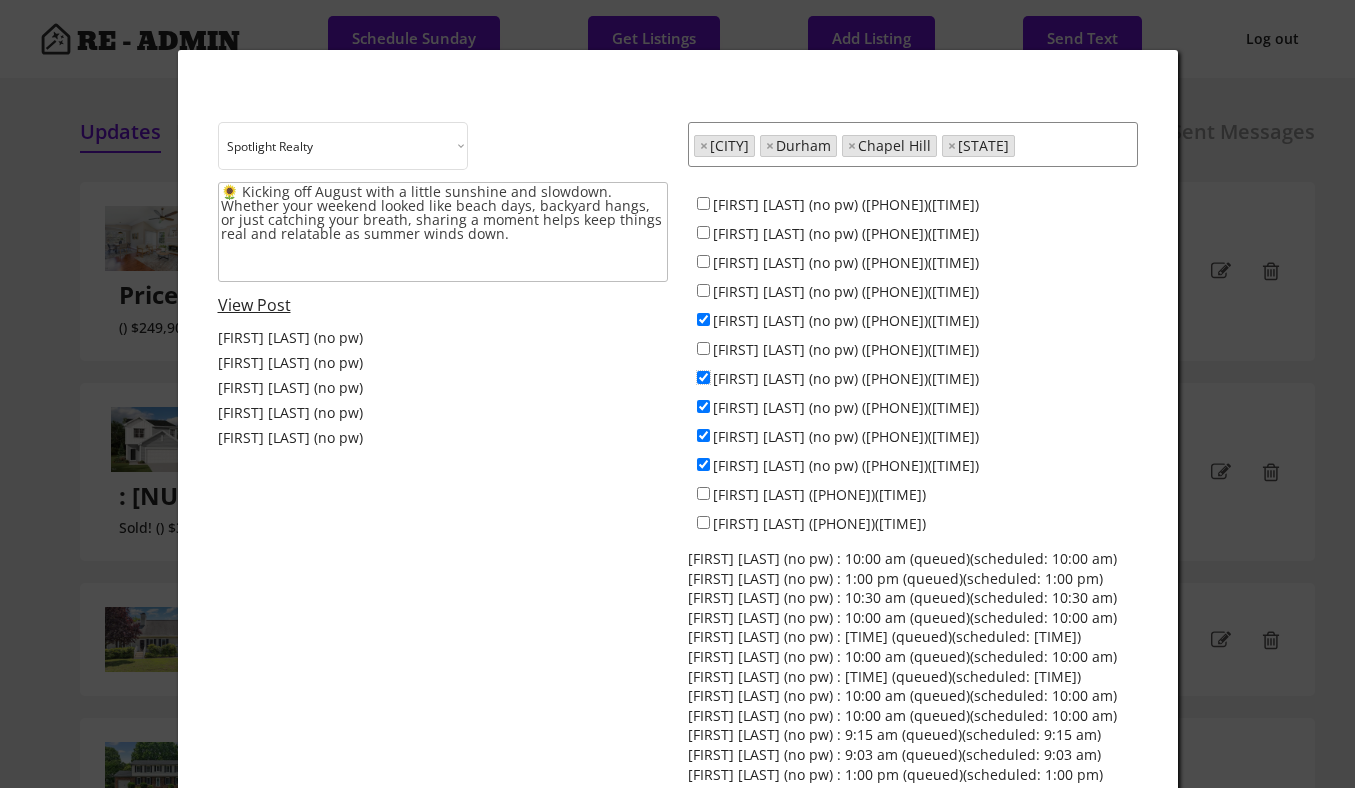 click on "[FIRST] [LAST] (no pw) ([PHONE])([TIME])" at bounding box center [703, 377] 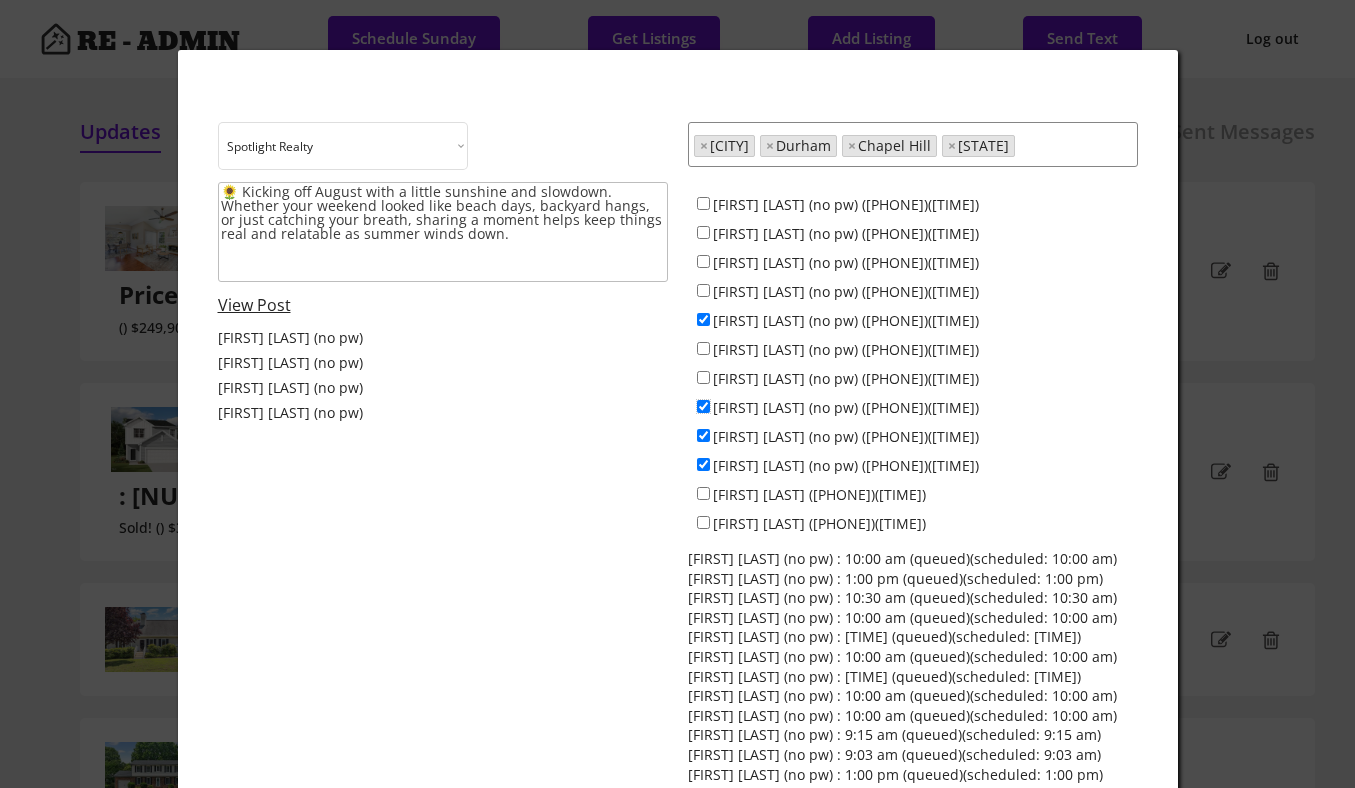click on "[FIRST] [LAST] (no pw) ([PHONE])([TIME])" at bounding box center [703, 406] 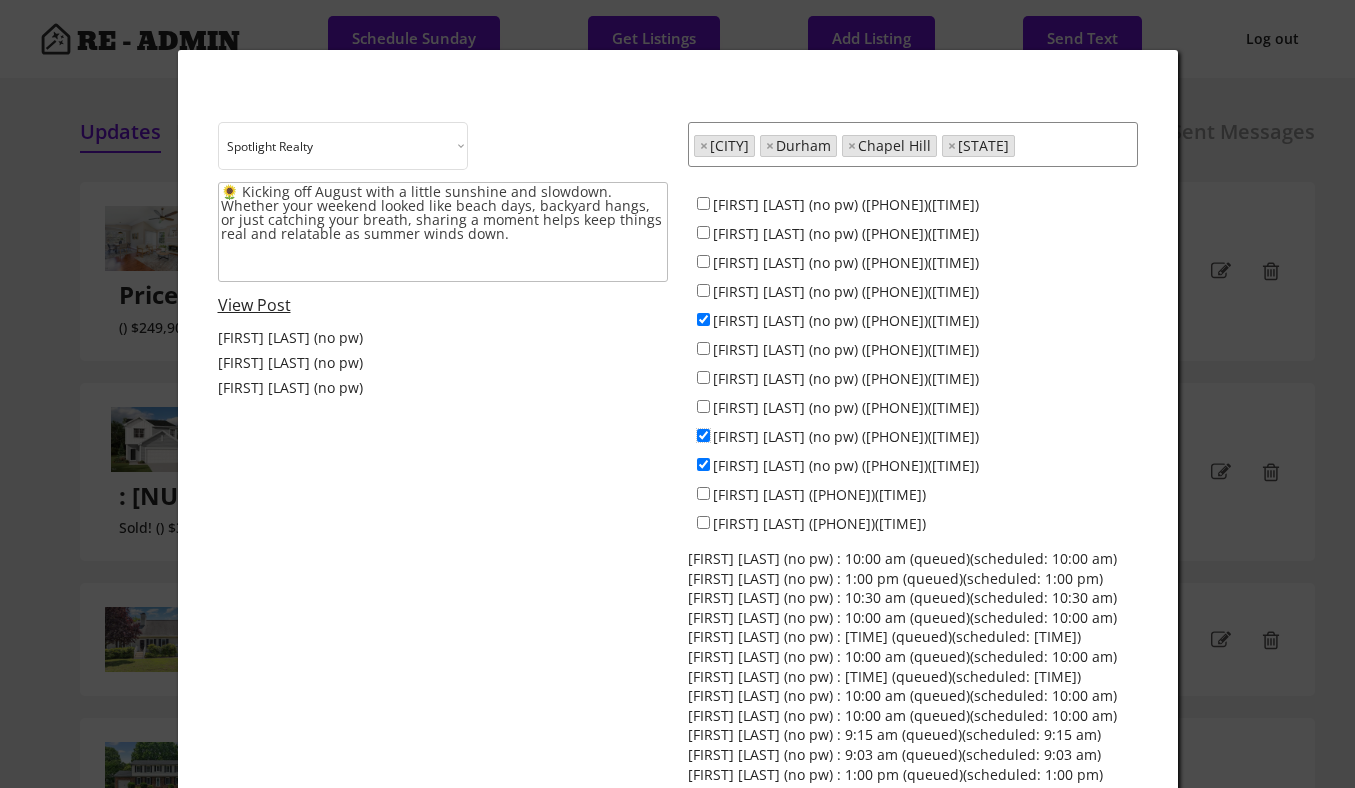 click on "[FIRST] [LAST] (no pw) ([PHONE])([TIME])" at bounding box center [703, 435] 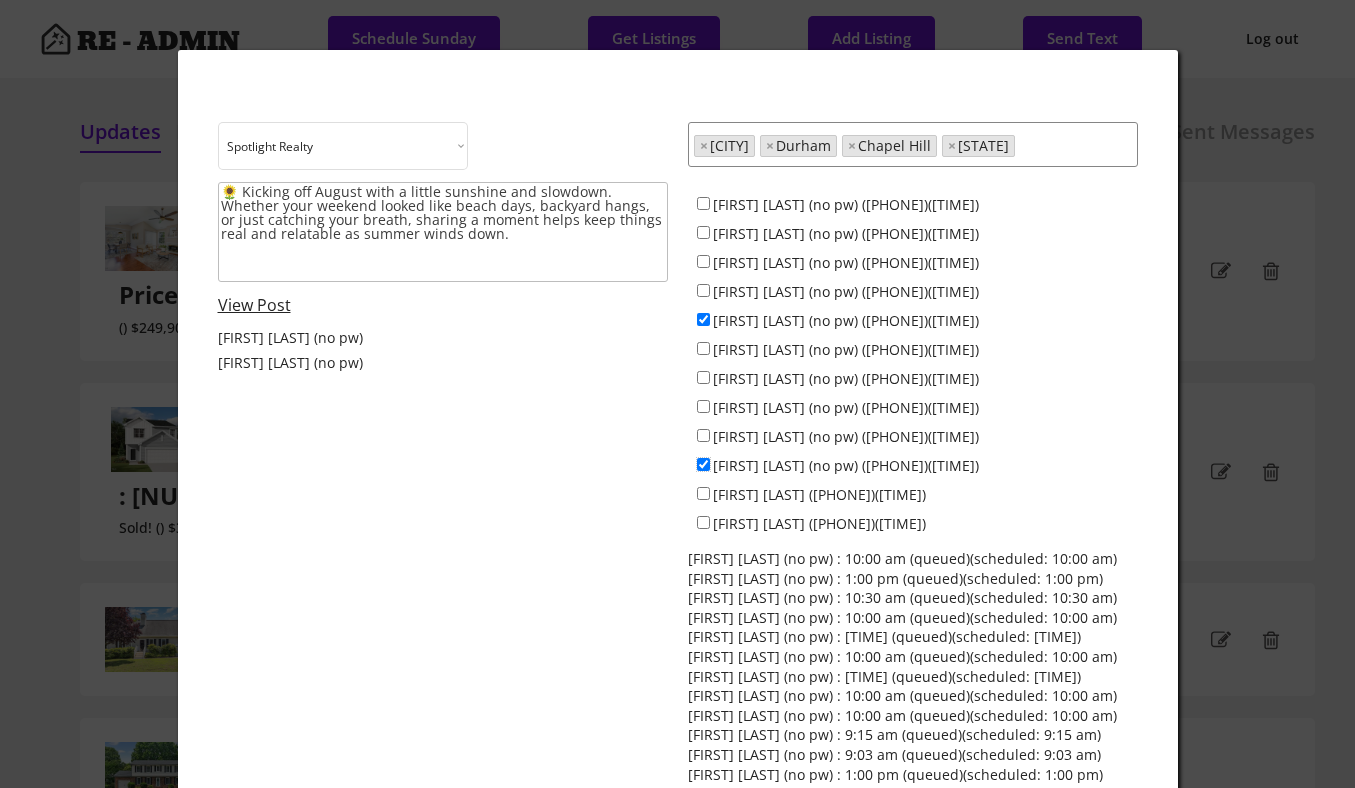 click on "[FIRST] [LAST] (no pw) ([PHONE])([TIME])" at bounding box center (703, 464) 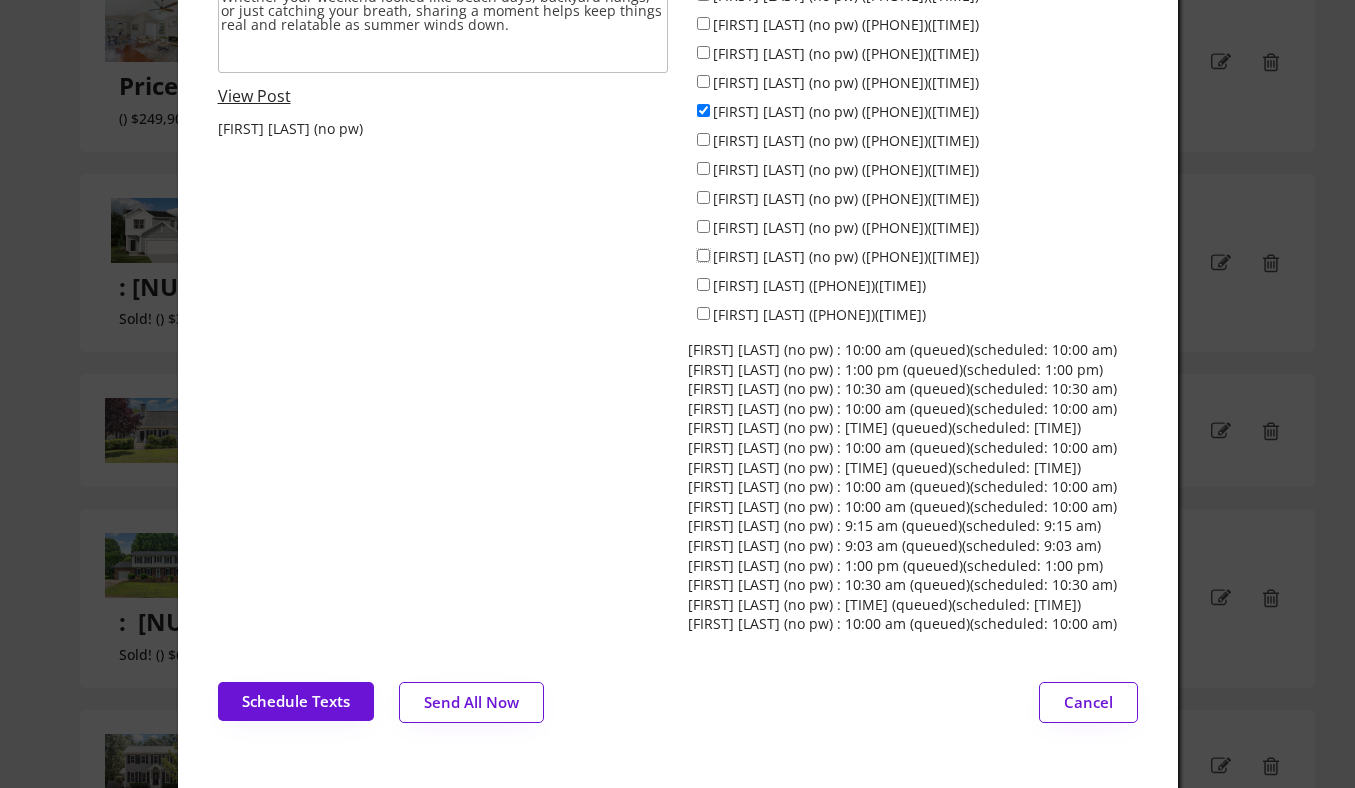 scroll, scrollTop: 230, scrollLeft: 0, axis: vertical 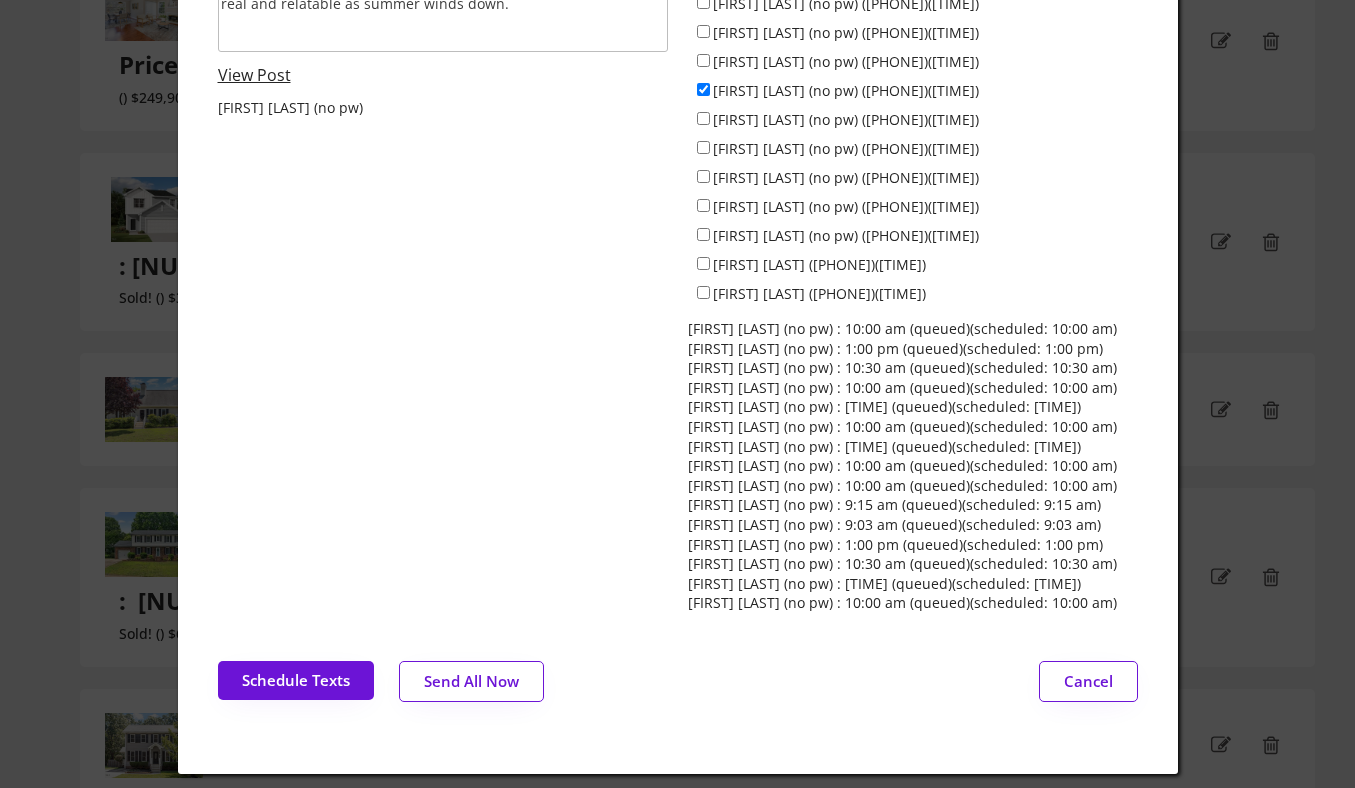 click on "Send All Now" at bounding box center [471, 681] 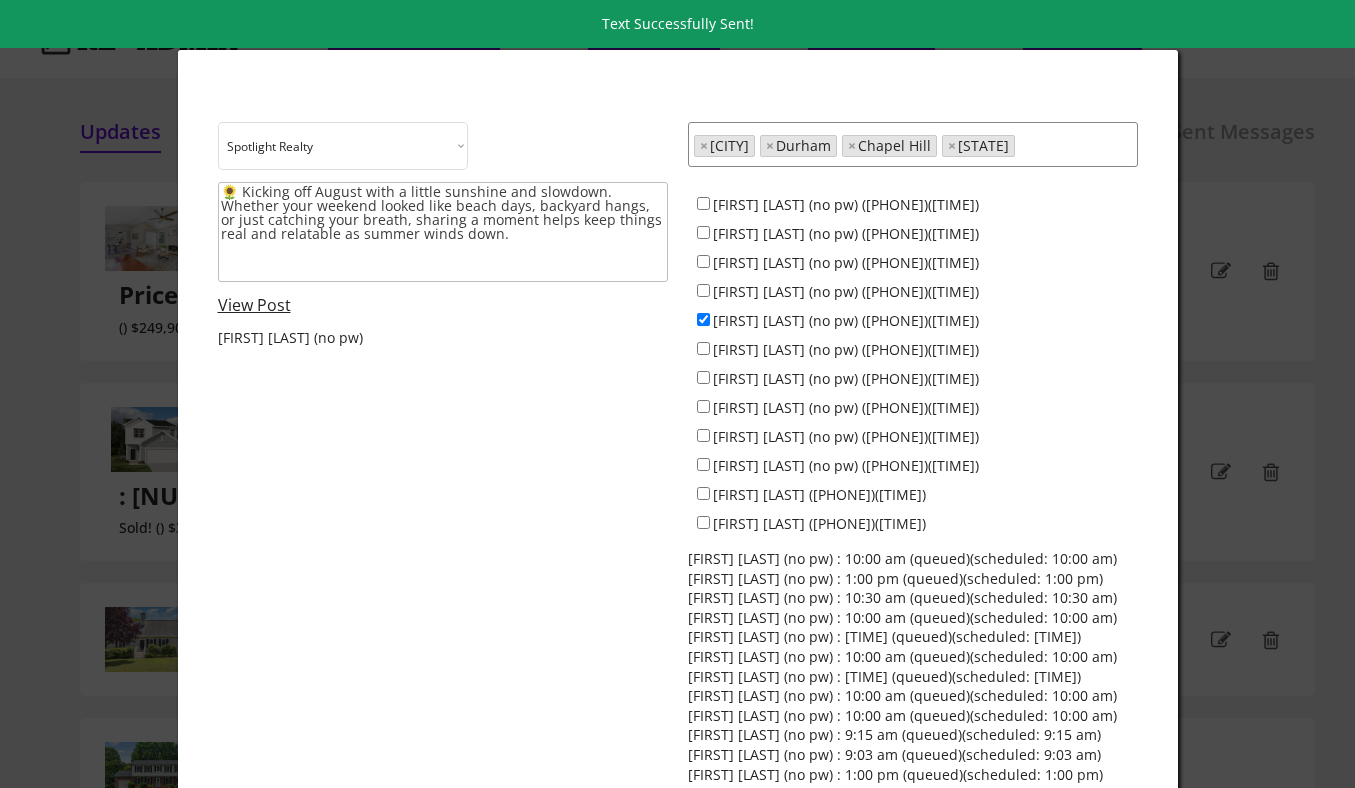 scroll, scrollTop: 11, scrollLeft: 0, axis: vertical 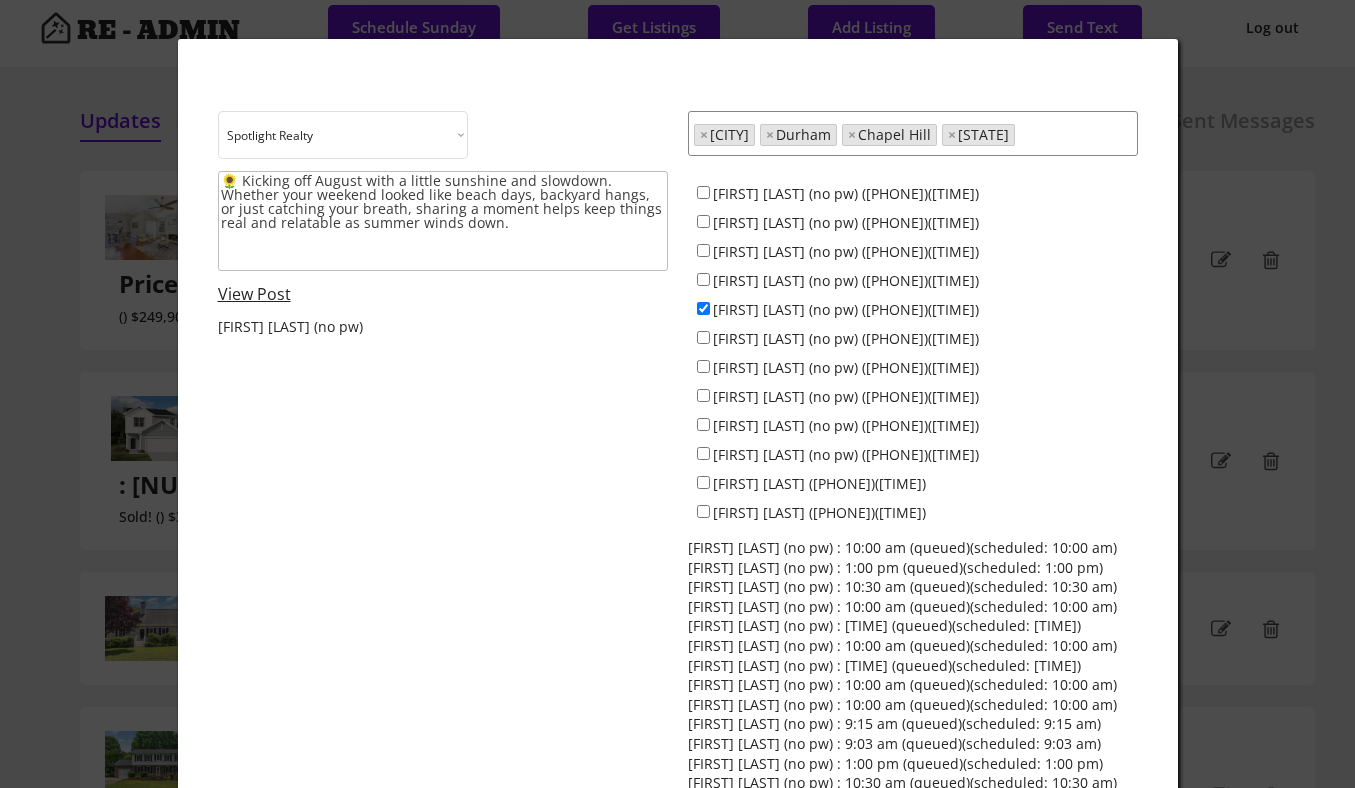 click at bounding box center (677, 394) 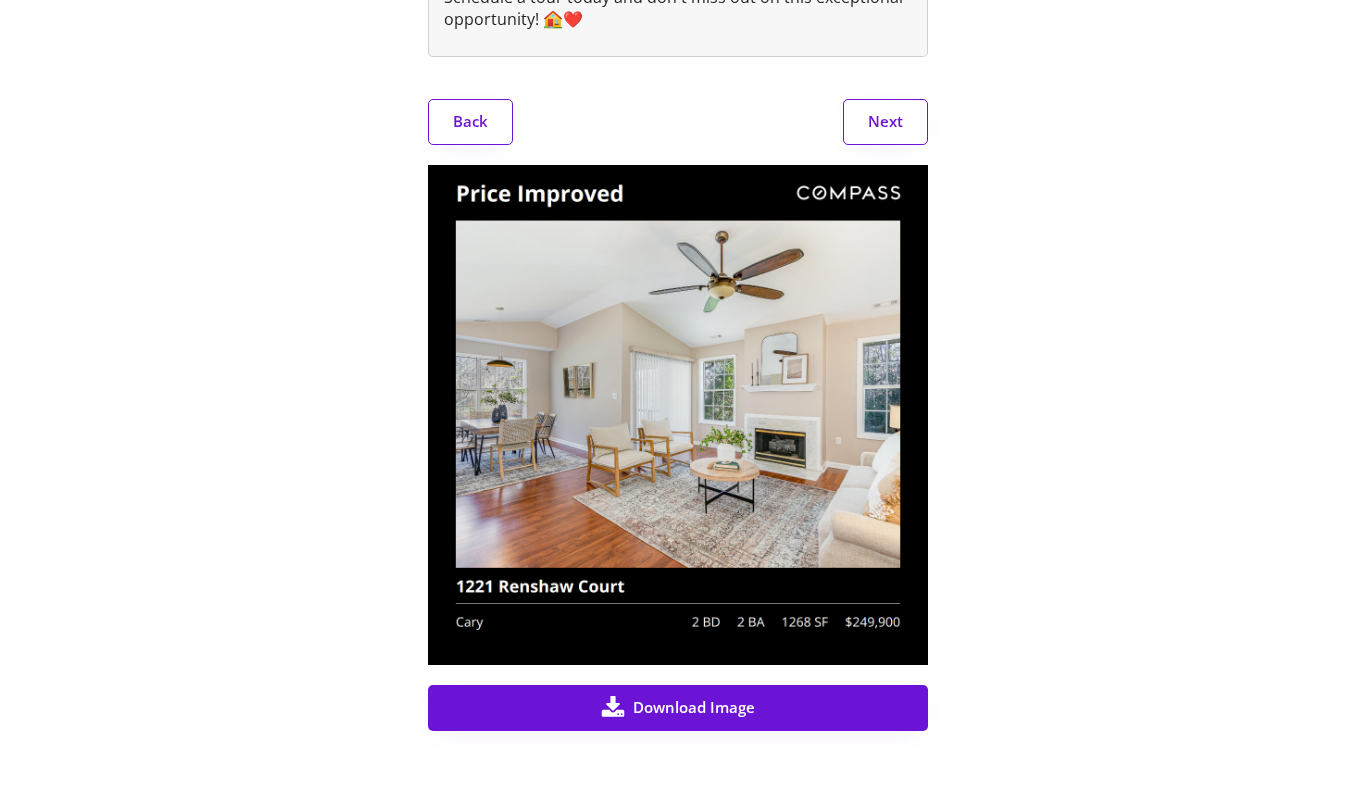 scroll, scrollTop: 886, scrollLeft: 0, axis: vertical 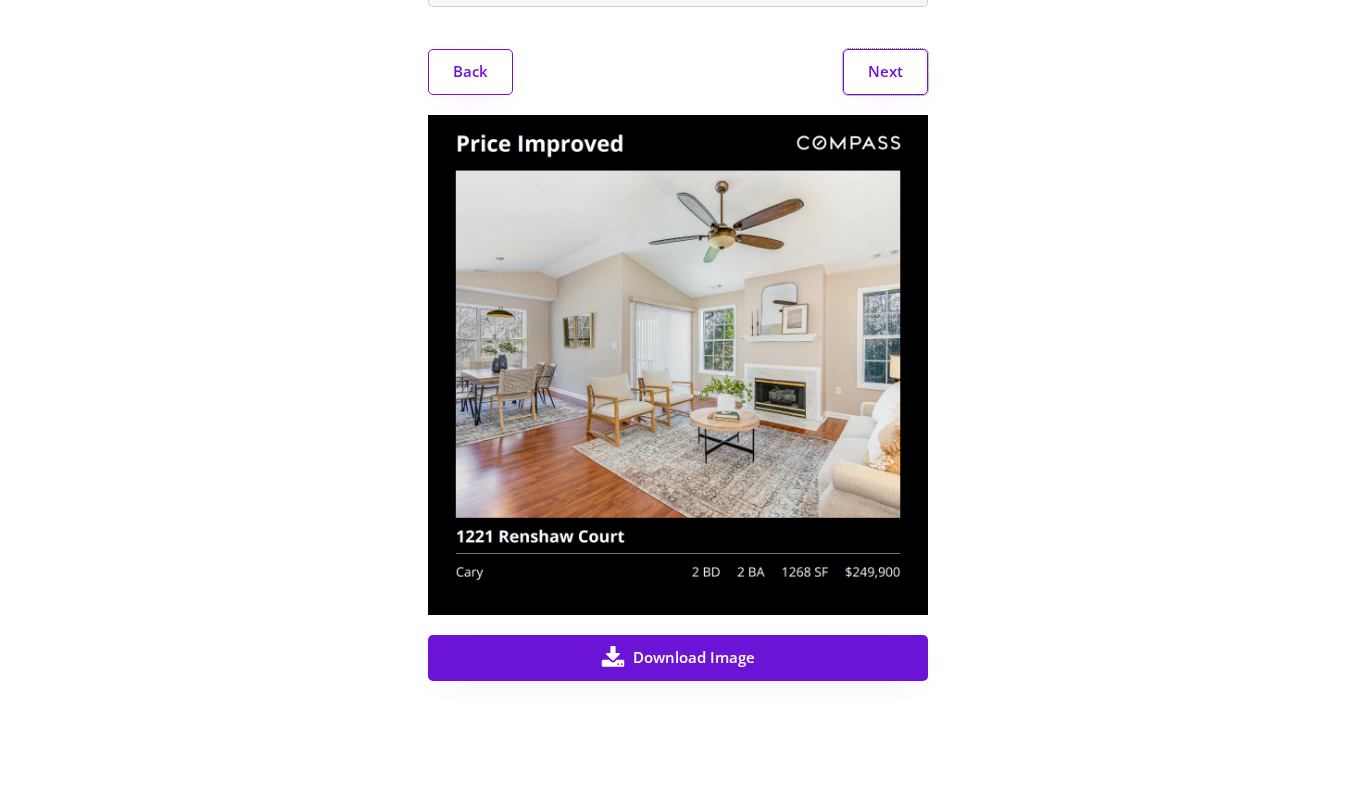 click on "Next" at bounding box center (885, 72) 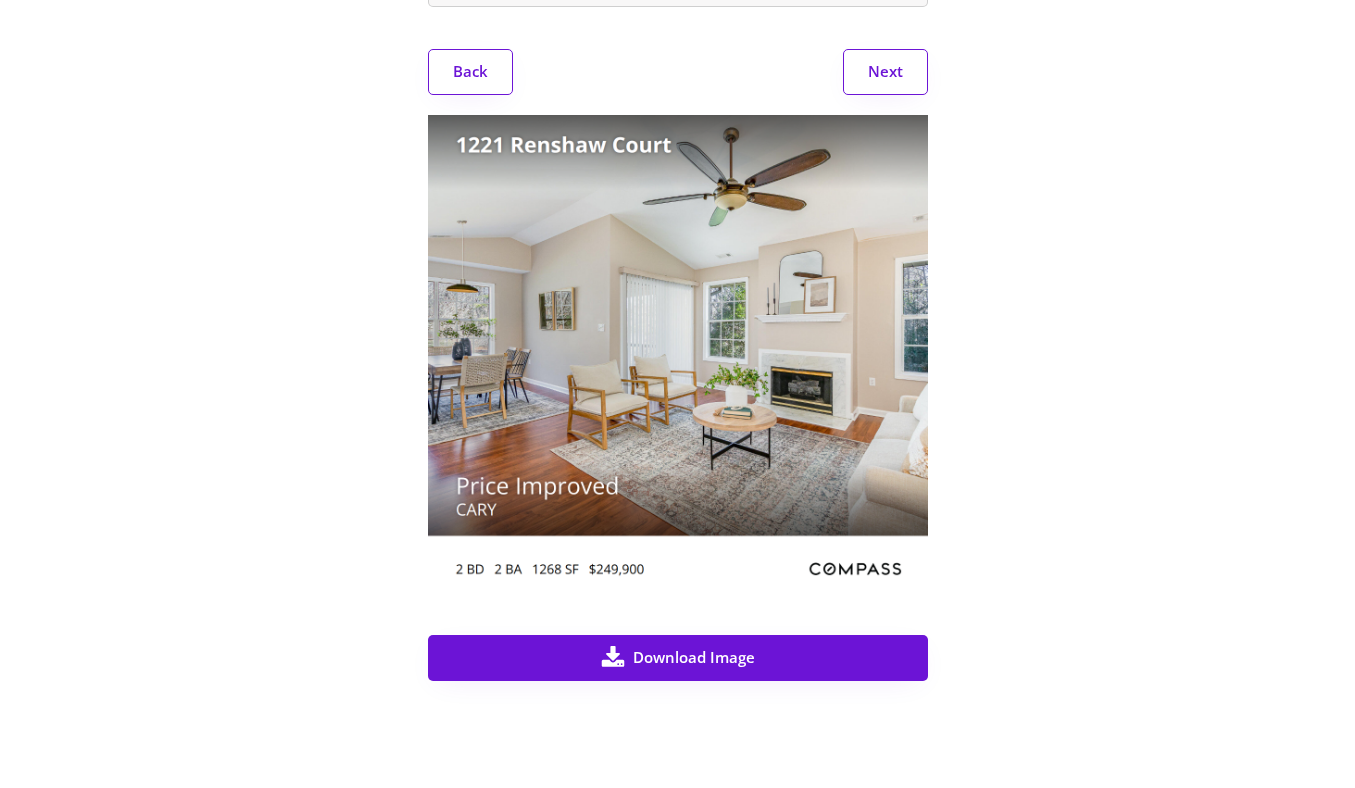 click on "Next" at bounding box center (885, 72) 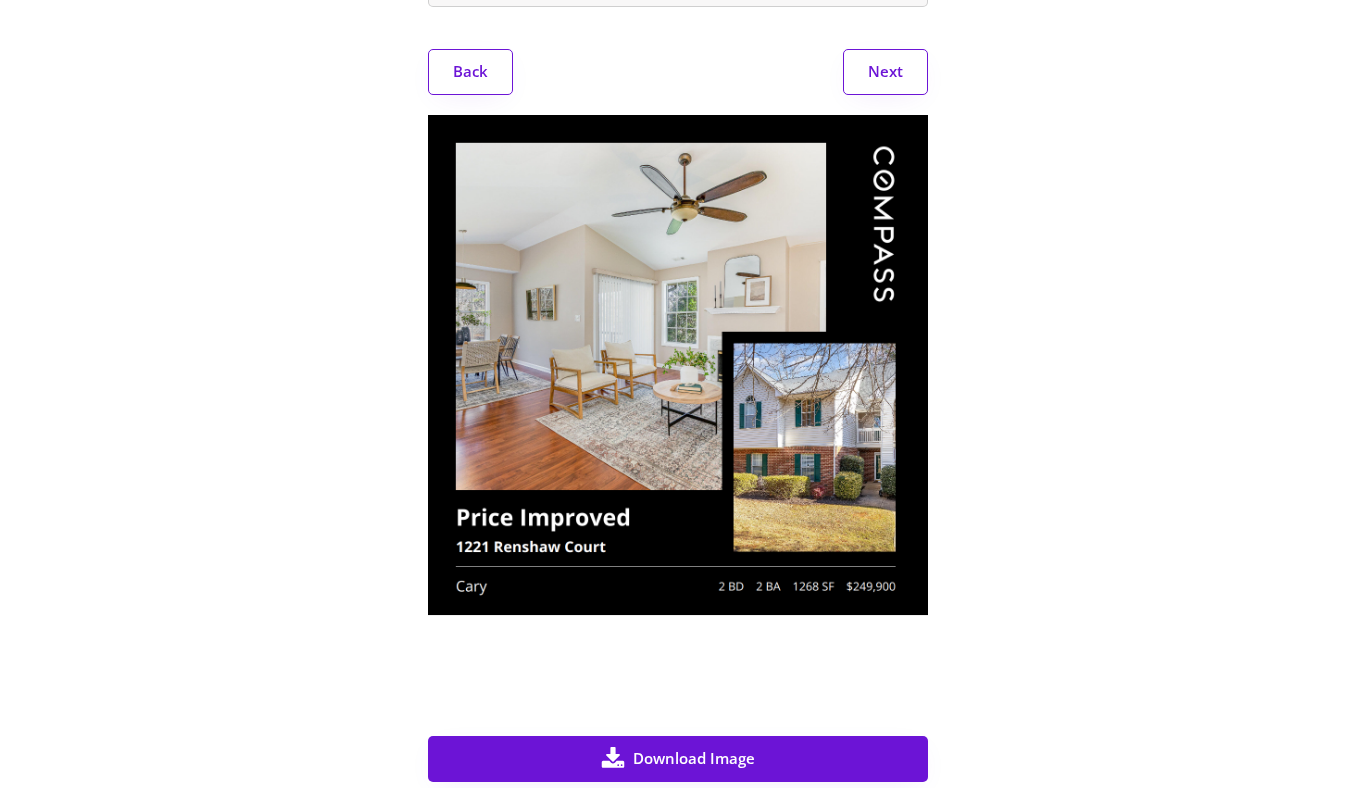 click on "Next" at bounding box center (885, 72) 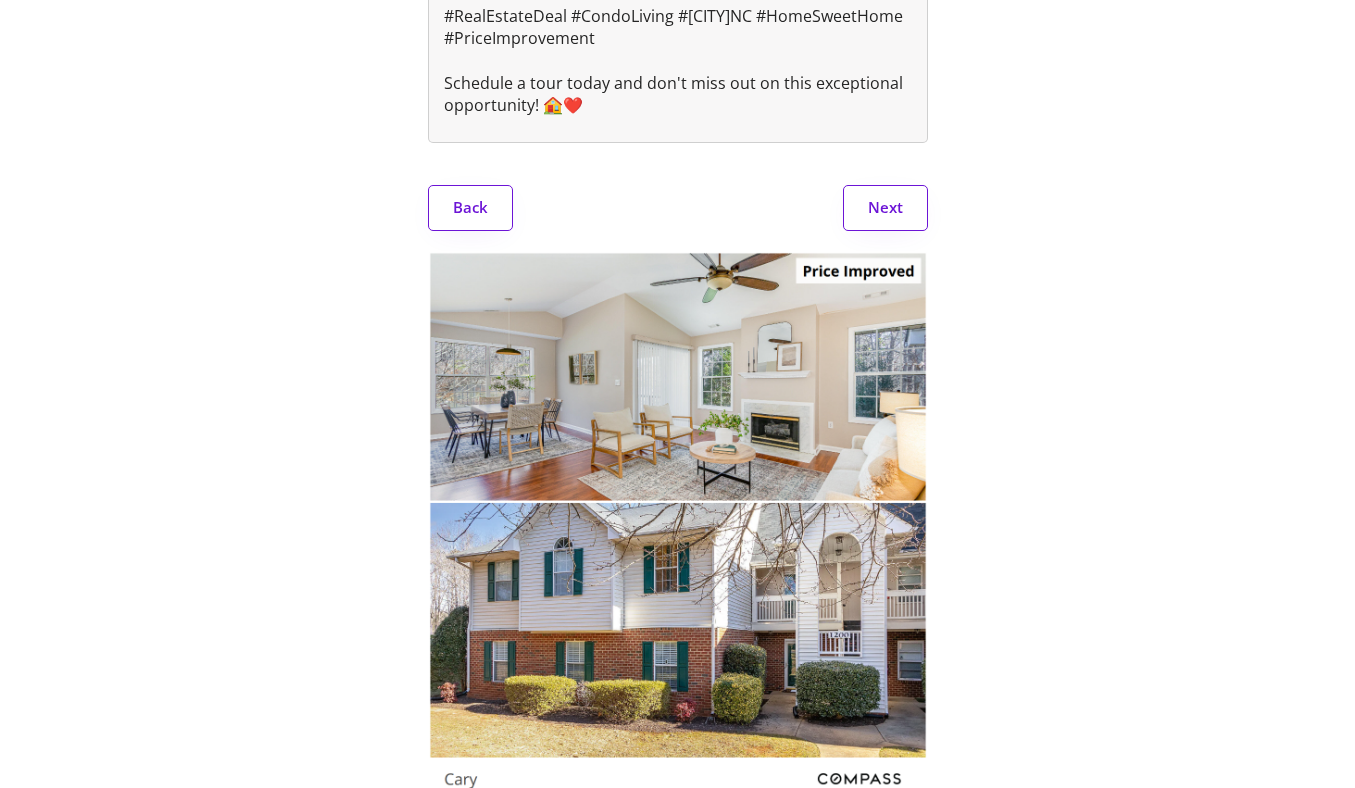 scroll, scrollTop: 0, scrollLeft: 0, axis: both 